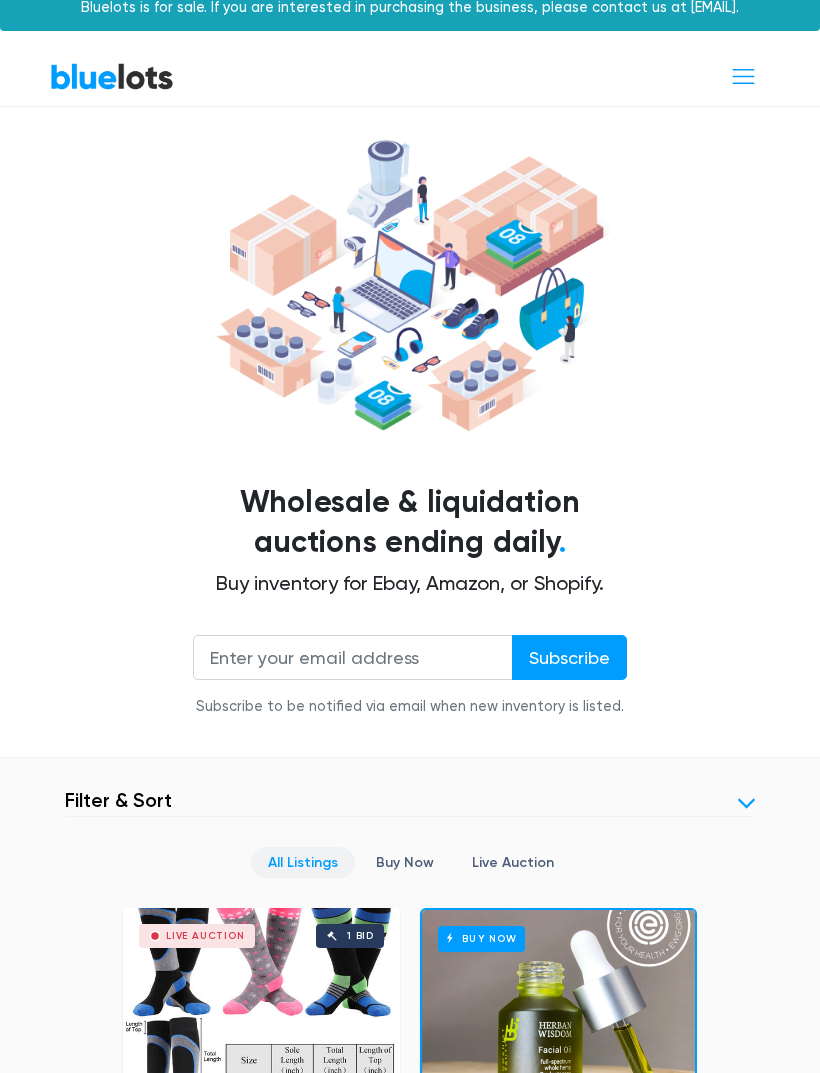 scroll, scrollTop: 17, scrollLeft: 0, axis: vertical 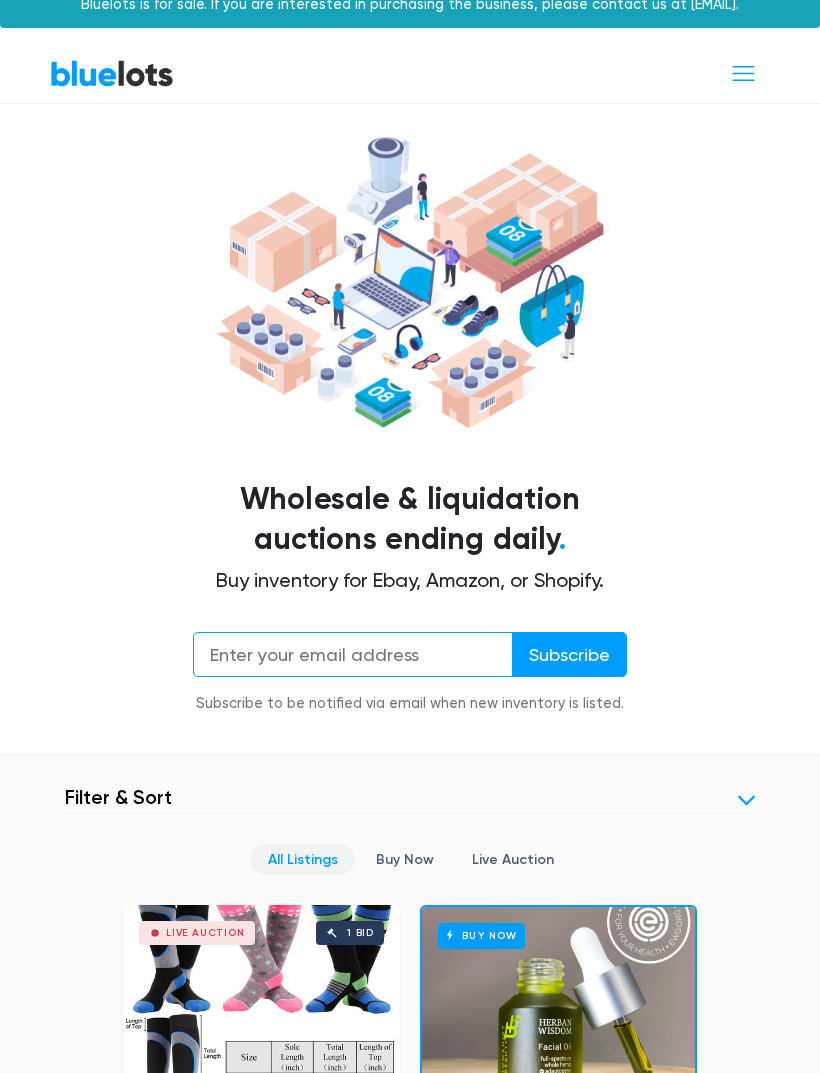 click at bounding box center (353, 655) 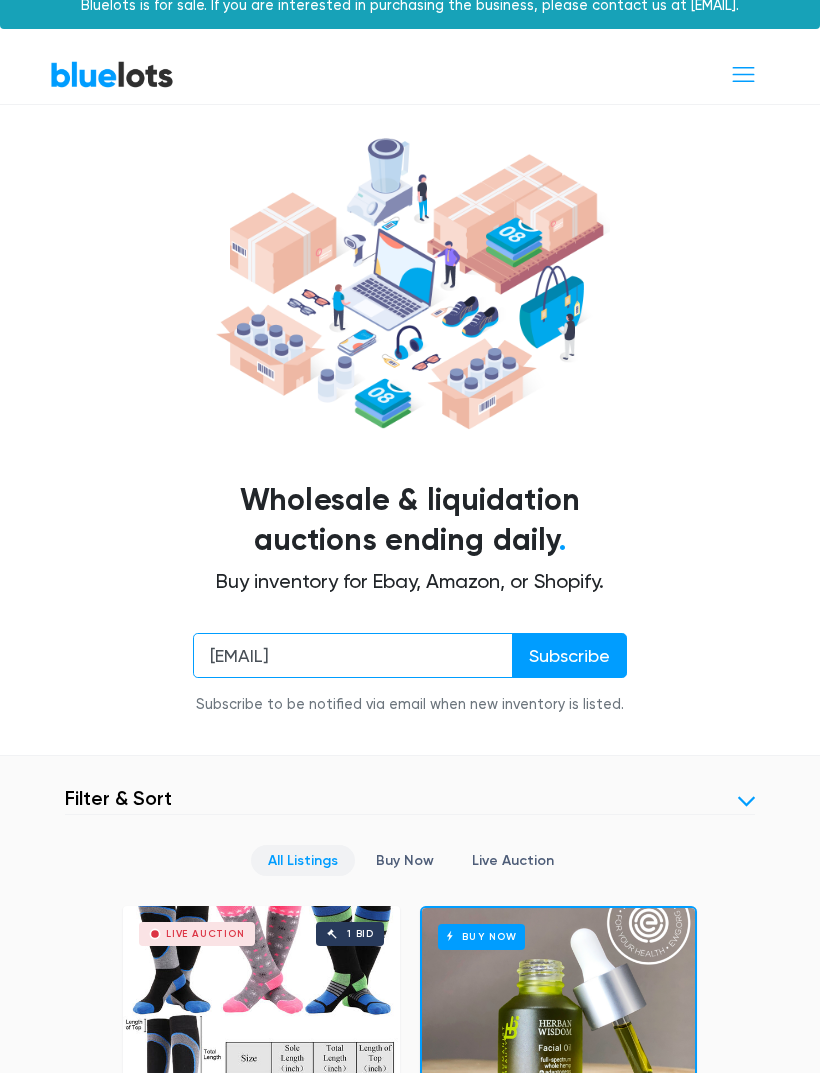 type on "joehenrytapia2@gmail.com" 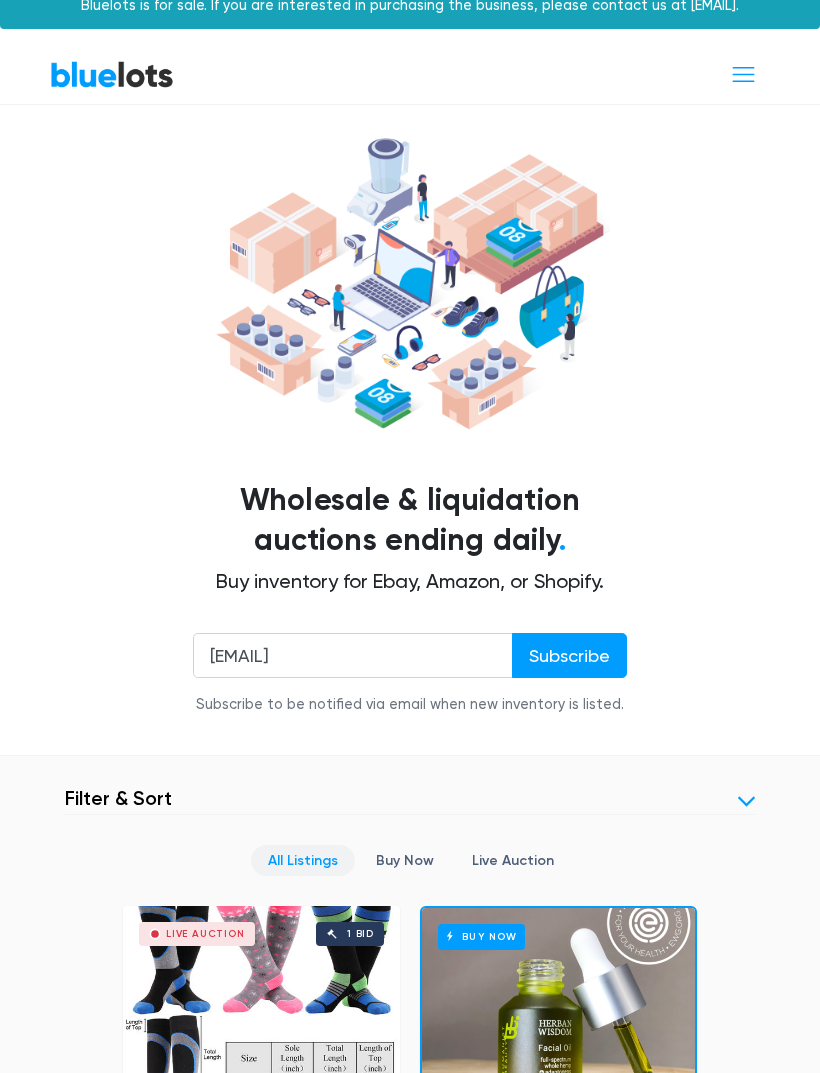 click on "Subscribe" at bounding box center [569, 655] 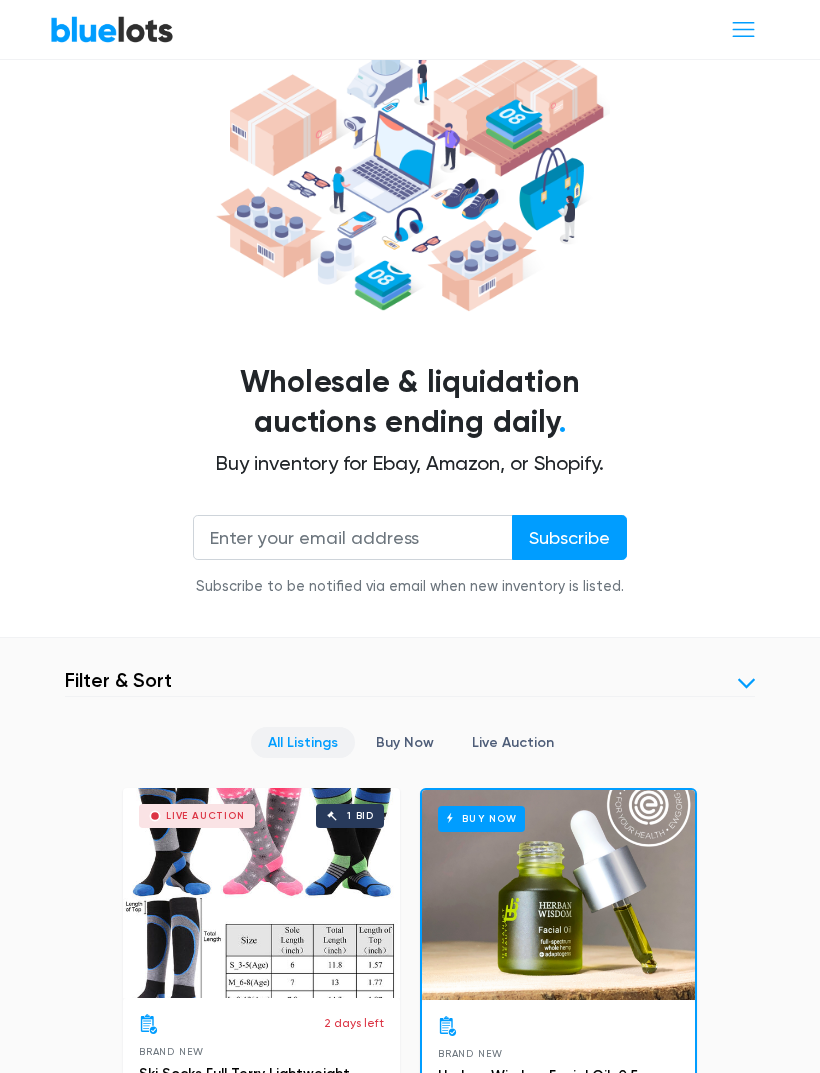 scroll, scrollTop: 134, scrollLeft: 0, axis: vertical 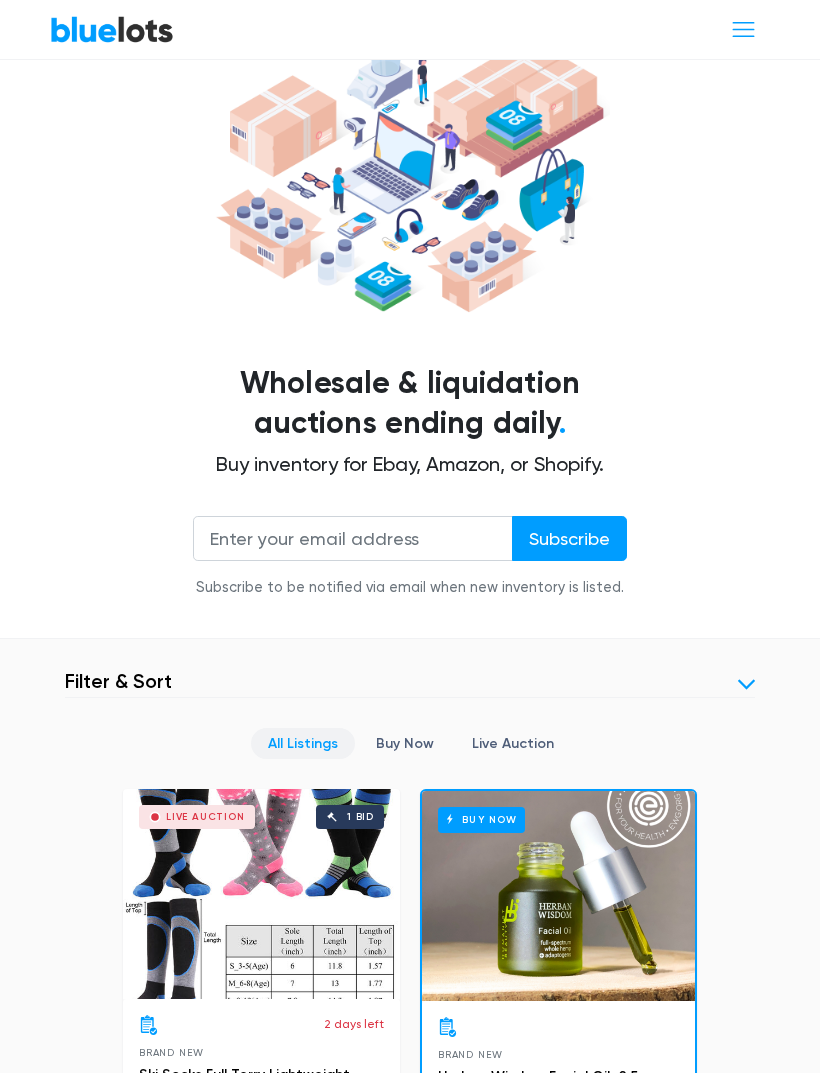 click at bounding box center (746, 684) 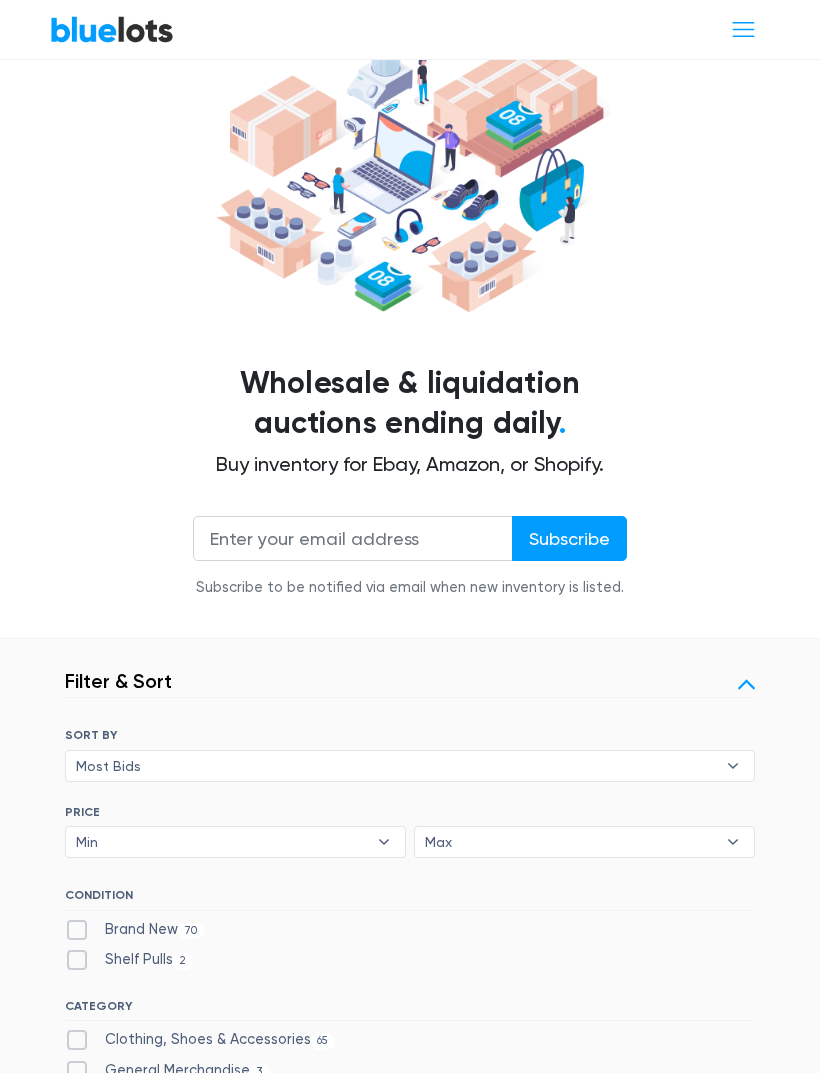 click at bounding box center (746, 684) 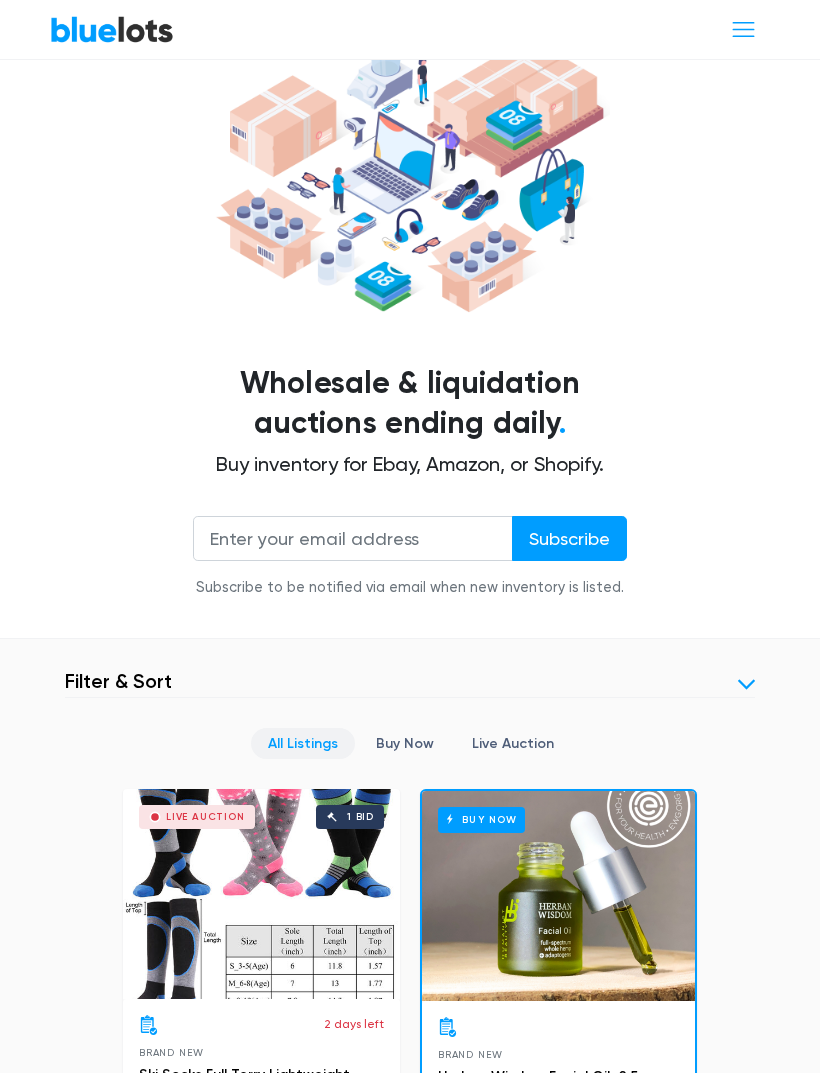 click on "Buy Now" at bounding box center [405, 743] 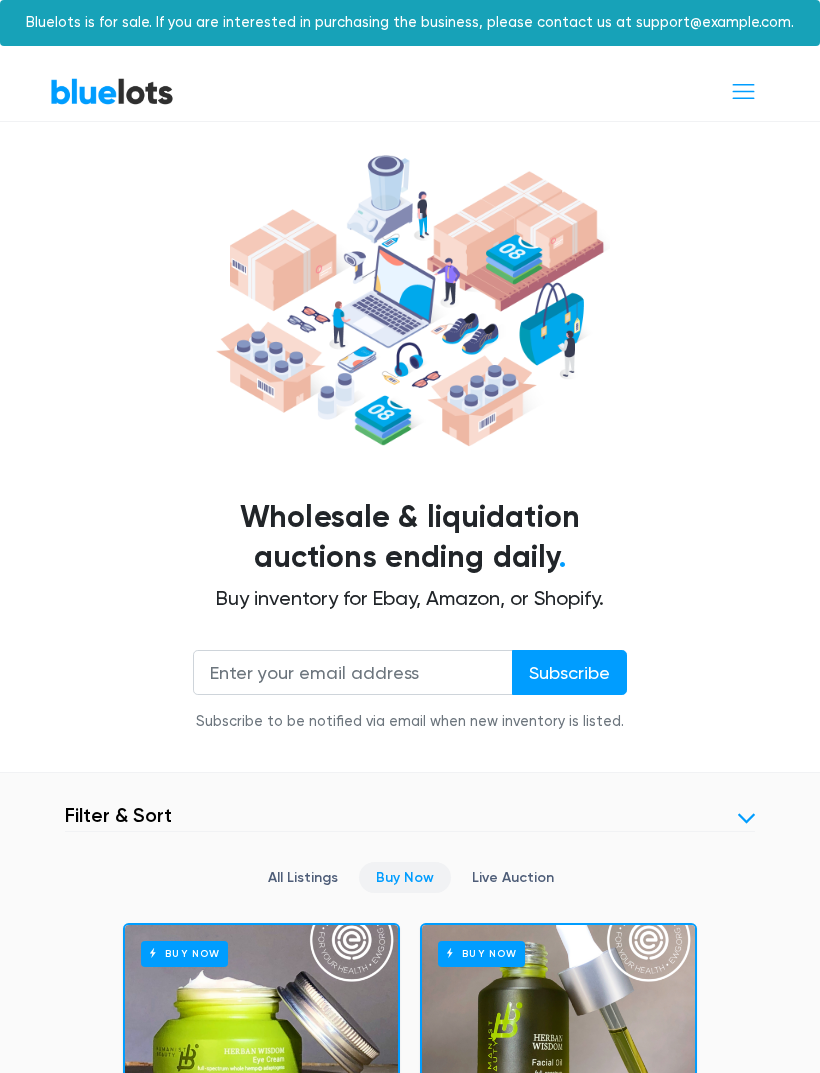 scroll, scrollTop: 729, scrollLeft: 0, axis: vertical 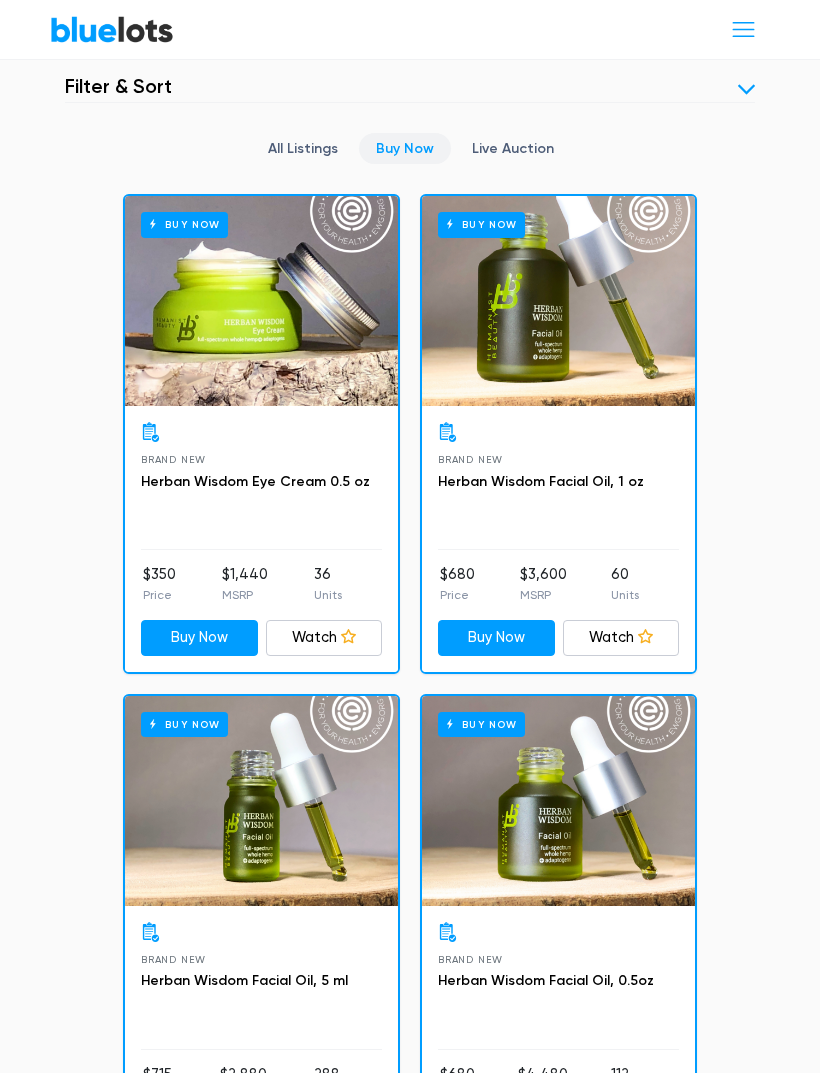 click on "Live Auction" at bounding box center (513, 148) 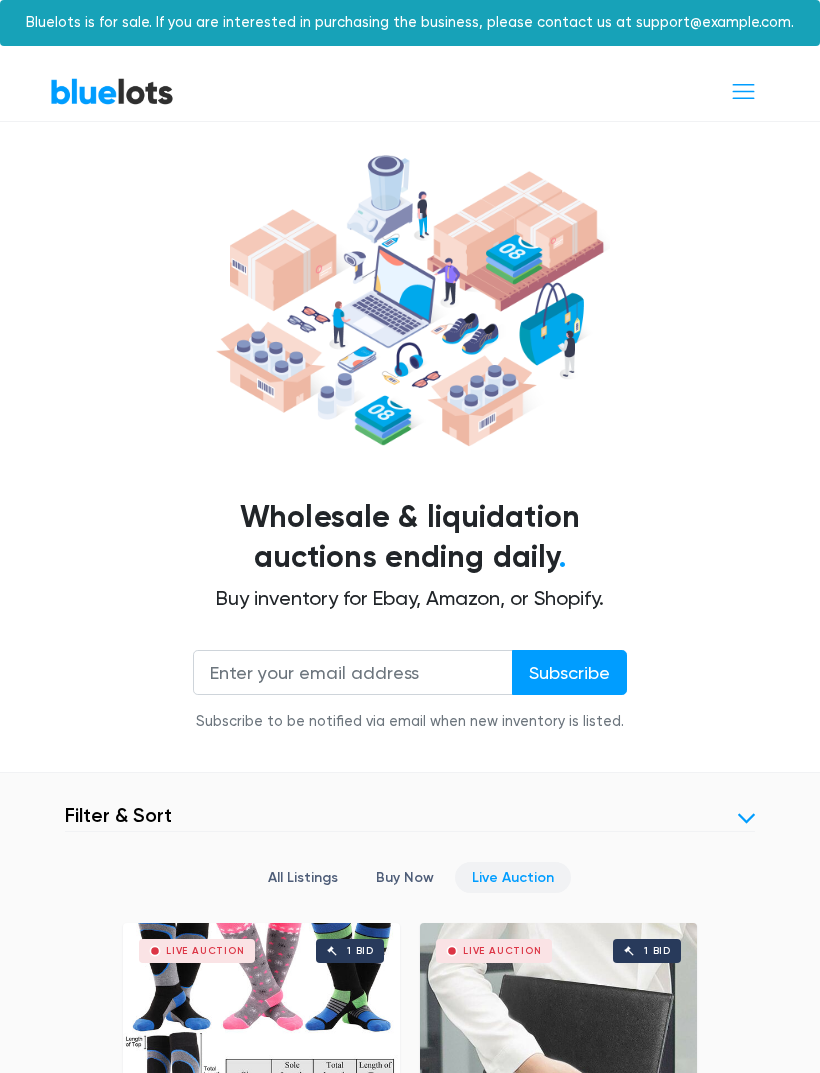 scroll, scrollTop: 729, scrollLeft: 0, axis: vertical 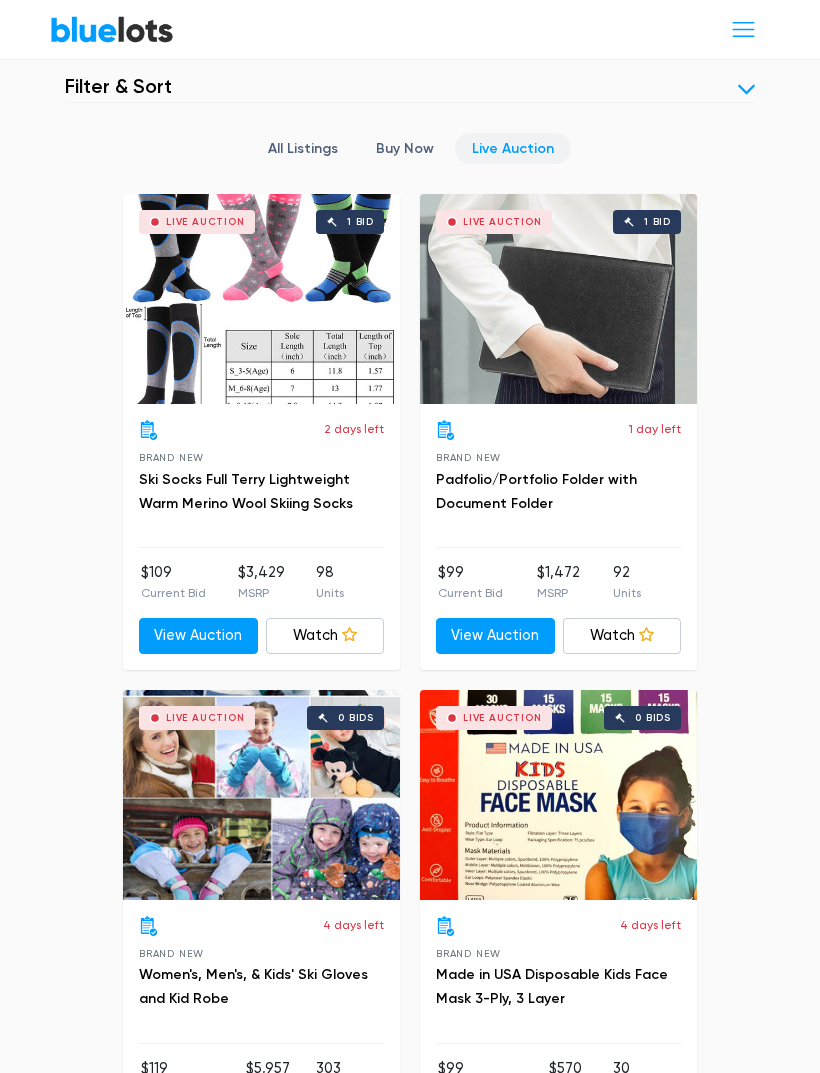 click on "All Listings" at bounding box center (303, 148) 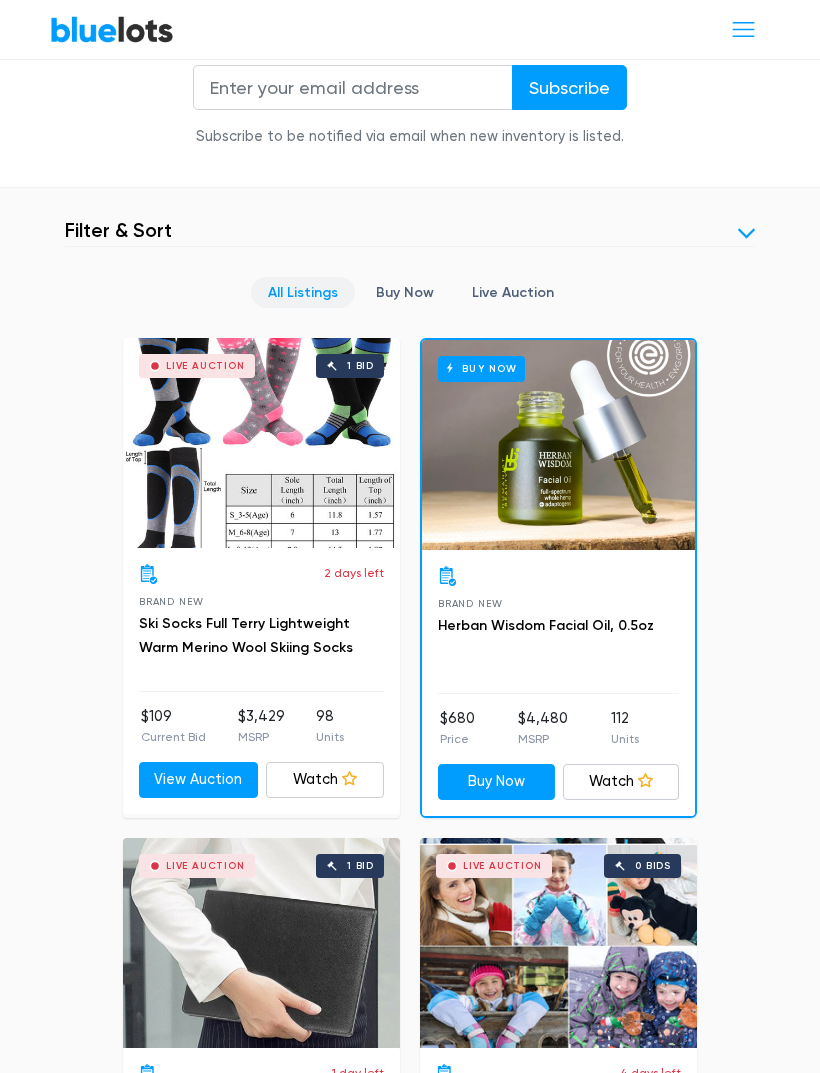 scroll, scrollTop: 583, scrollLeft: 0, axis: vertical 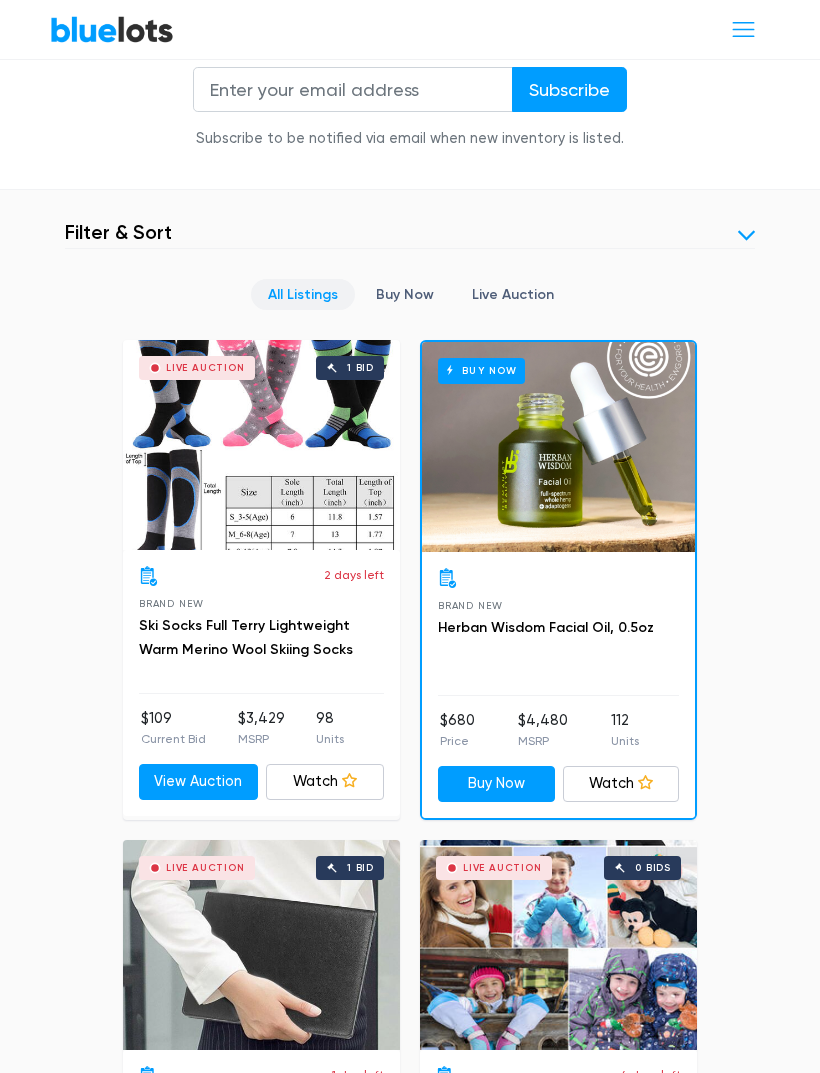 click at bounding box center [746, 235] 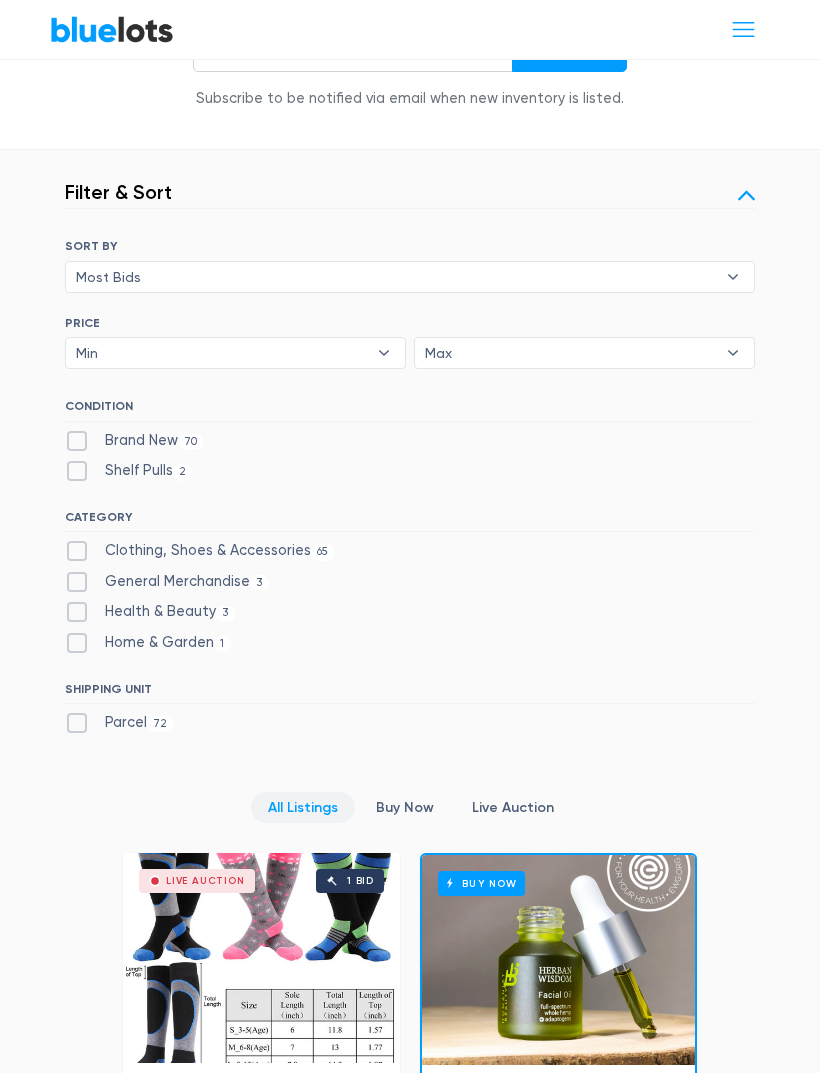scroll, scrollTop: 623, scrollLeft: 0, axis: vertical 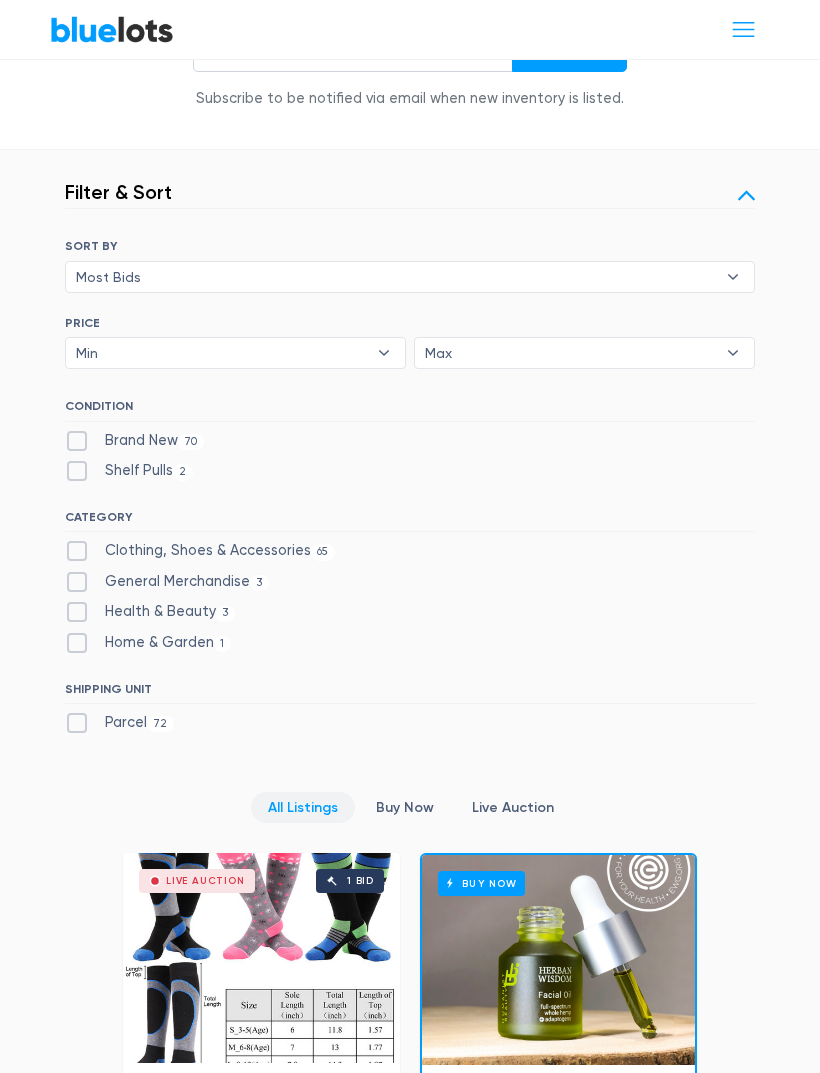 click on "Home & Garden
1" at bounding box center (148, 643) 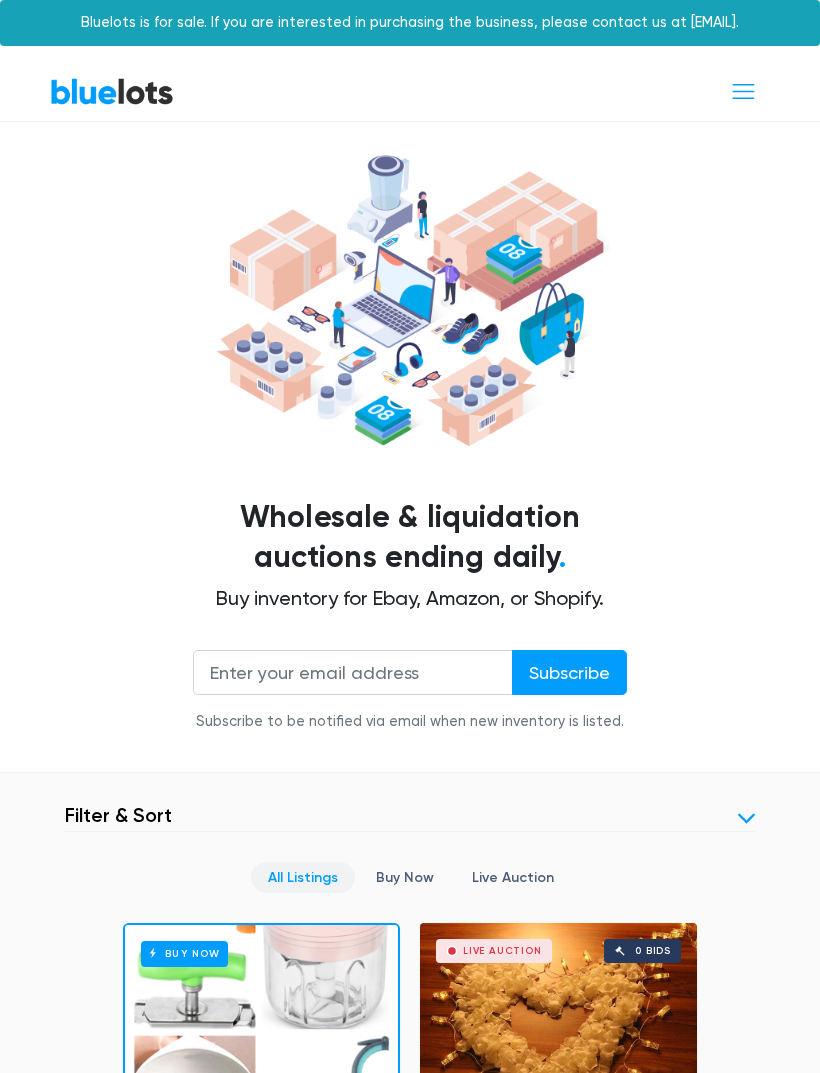 scroll, scrollTop: 729, scrollLeft: 0, axis: vertical 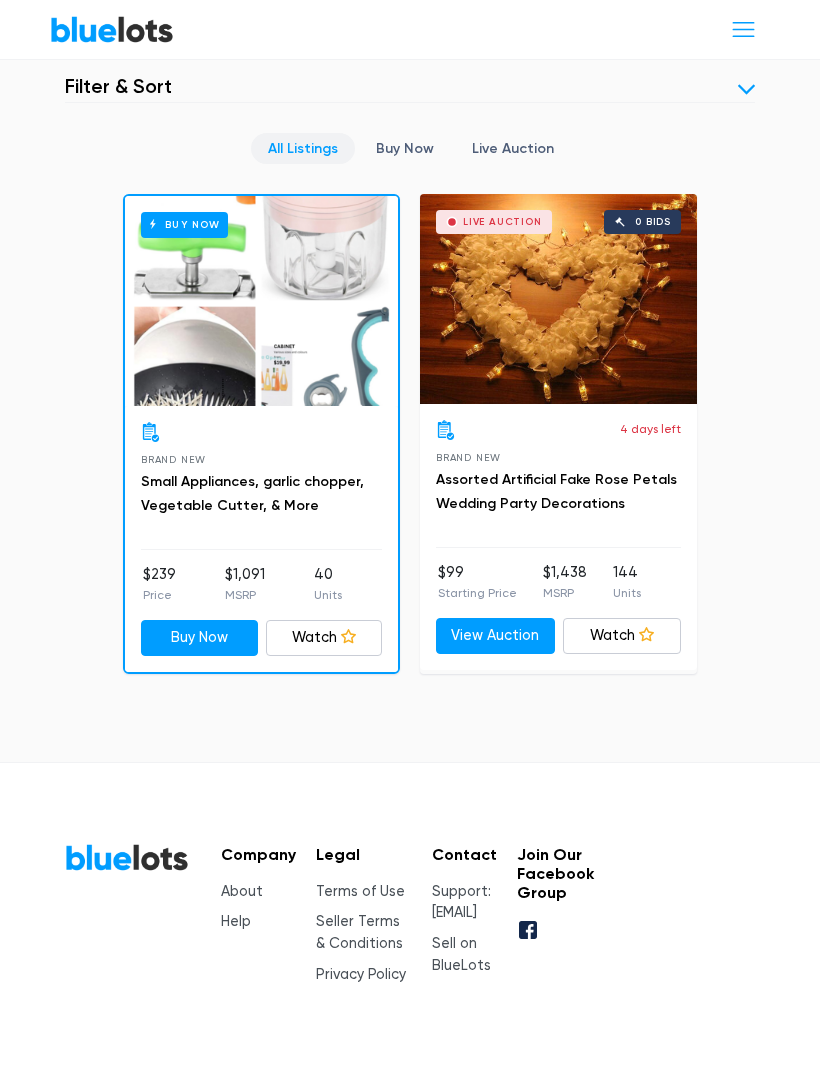 click at bounding box center [746, 89] 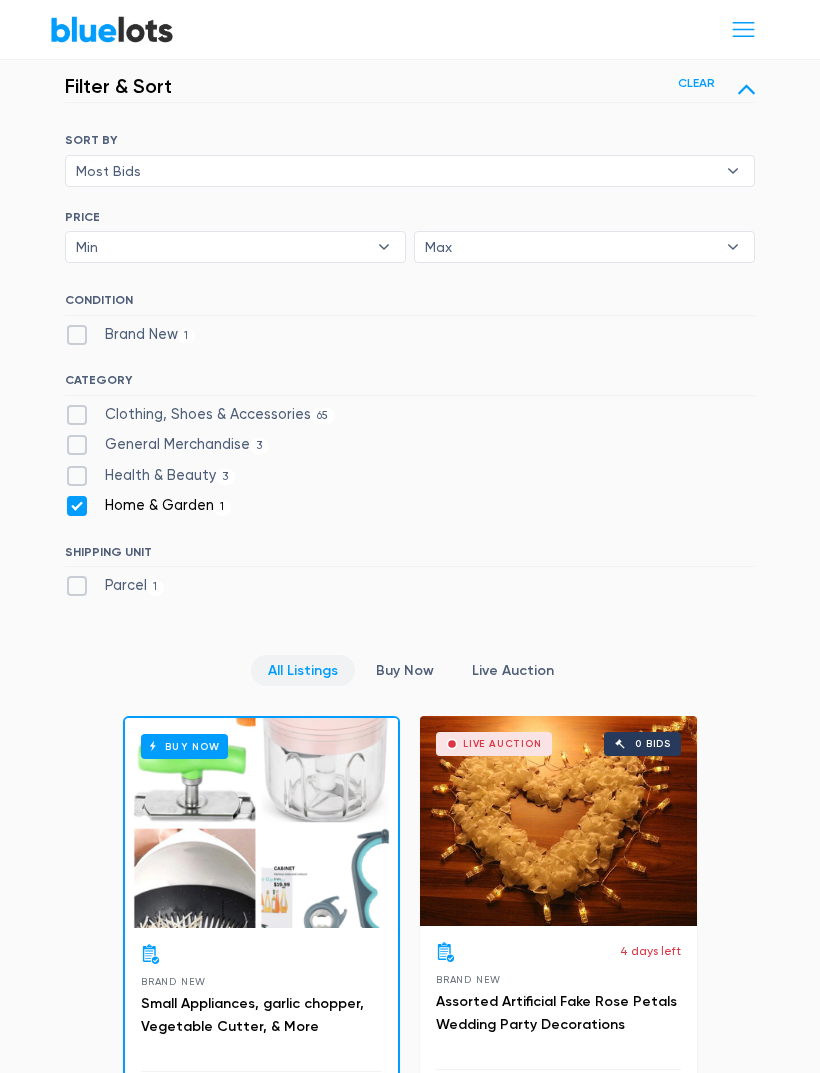 click on "General Merchandise
3" at bounding box center [167, 445] 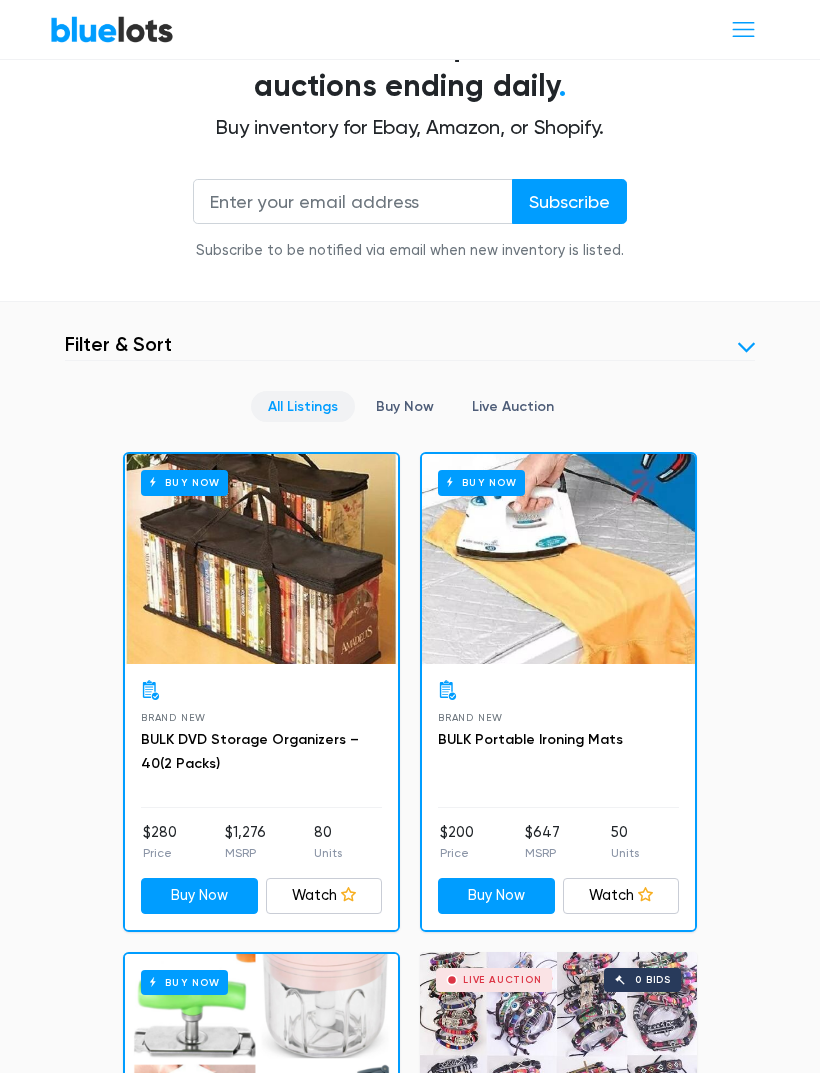 scroll, scrollTop: 470, scrollLeft: 0, axis: vertical 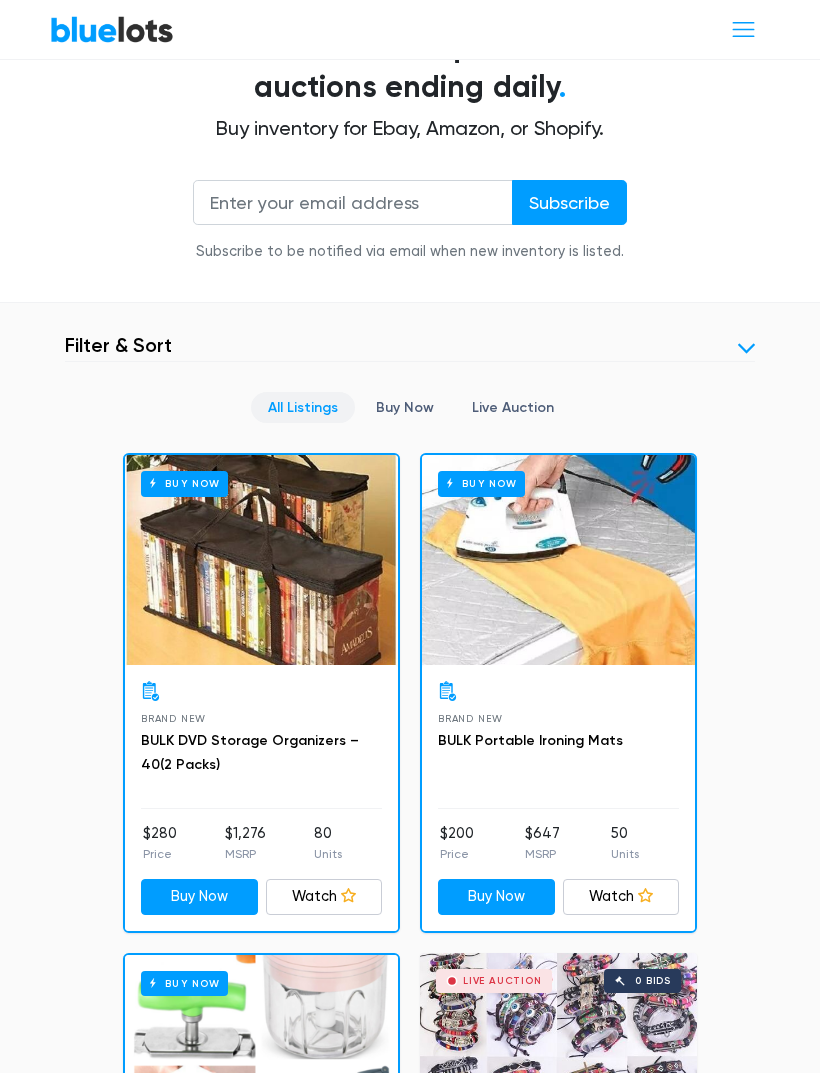 click at bounding box center [746, 348] 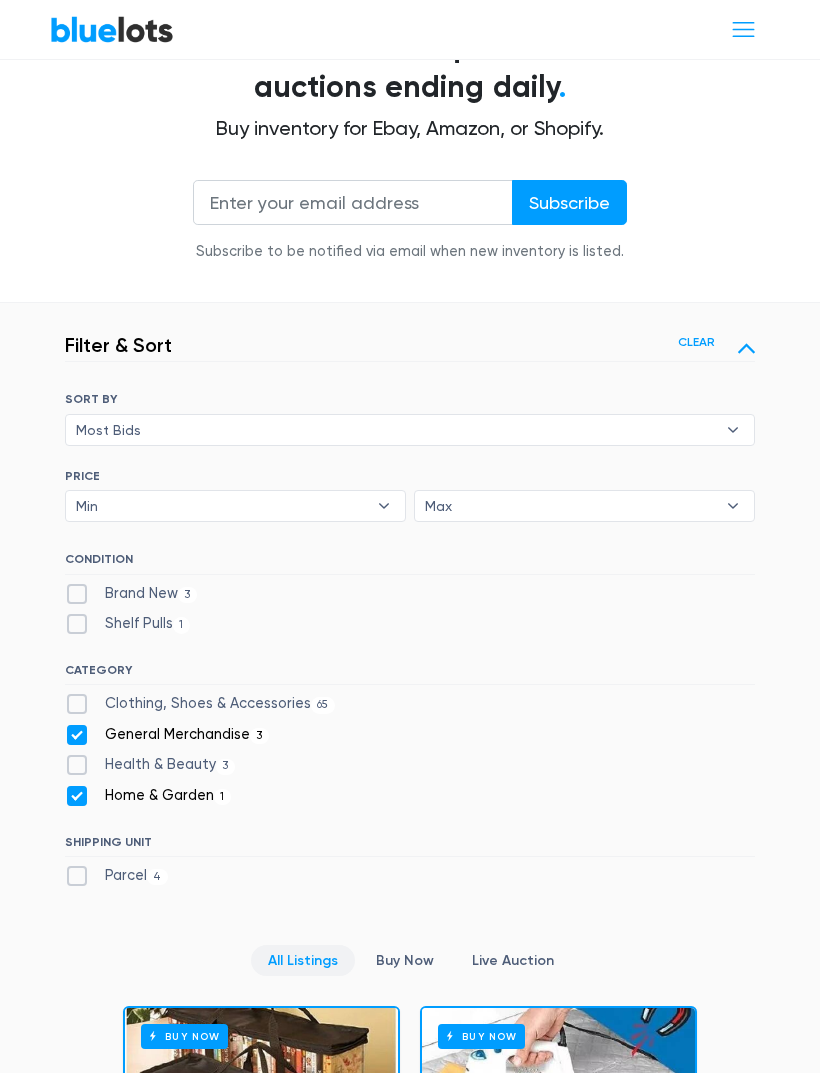 click on "General Merchandise
3" at bounding box center [167, 735] 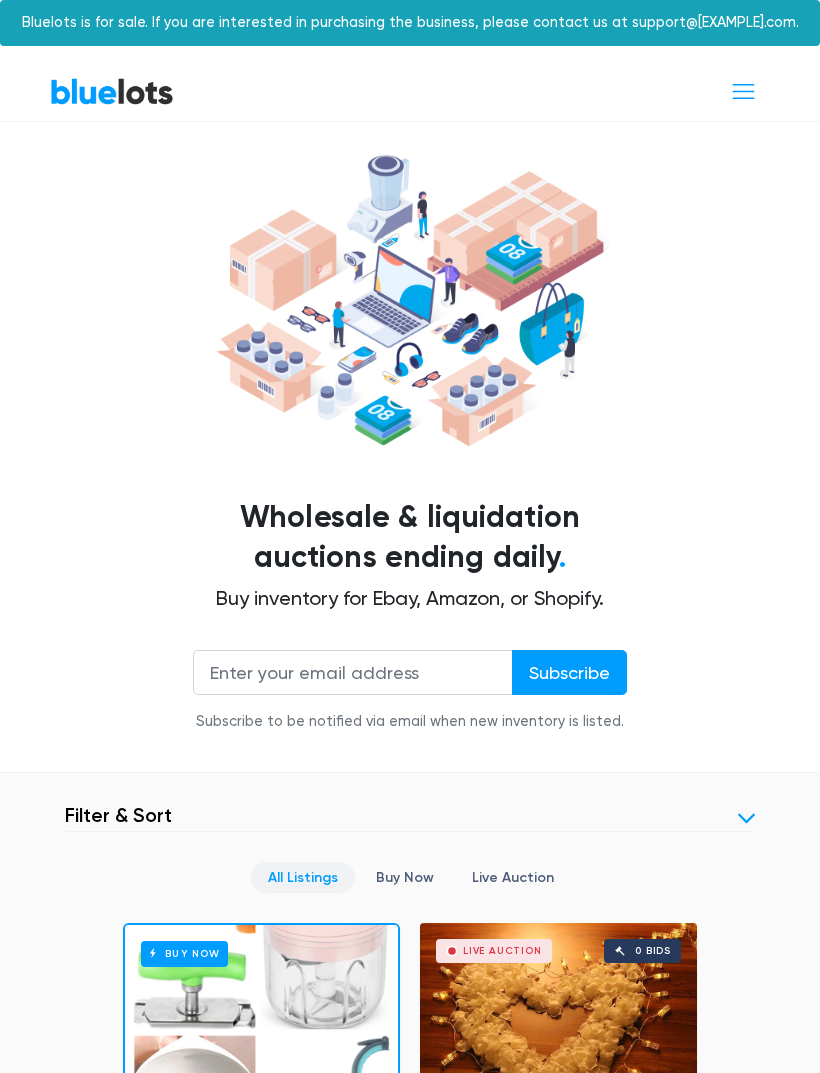 scroll, scrollTop: 729, scrollLeft: 0, axis: vertical 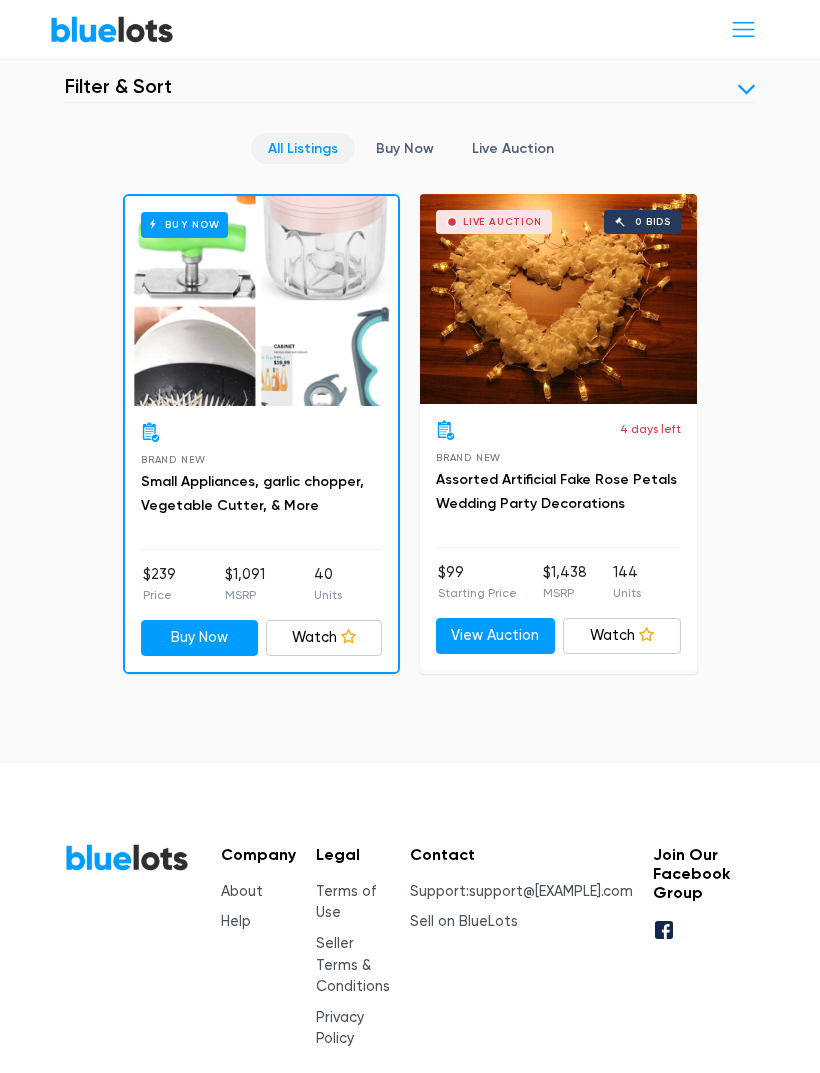 click on "BlueLots
Company
About
Help
Legal
Terms of Use
Seller Terms & Conditions
Privacy Policy
Contact
Support:  support@bluelots.com
Sell on BlueLots
Join Our Facebook Group
© 2025 BLUELOTS • SAN FRANCISCO" at bounding box center [410, 978] 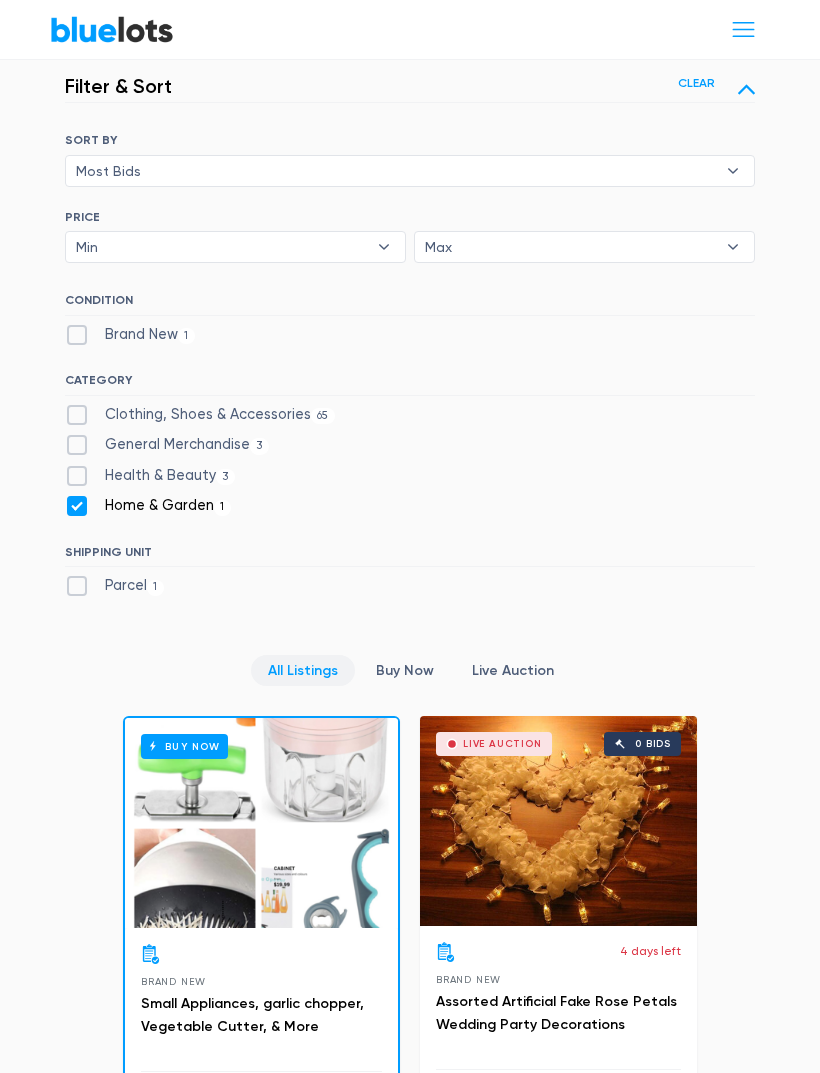 click on "Home & Garden
1" at bounding box center [148, 506] 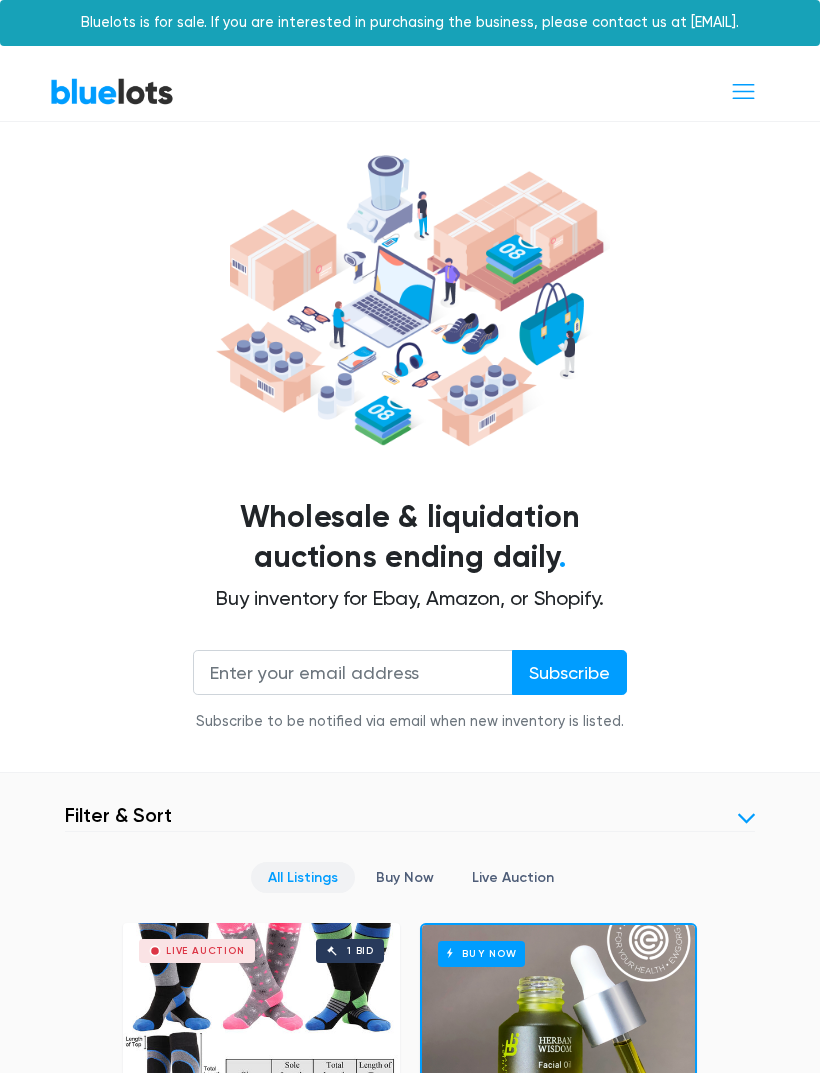 scroll, scrollTop: 729, scrollLeft: 0, axis: vertical 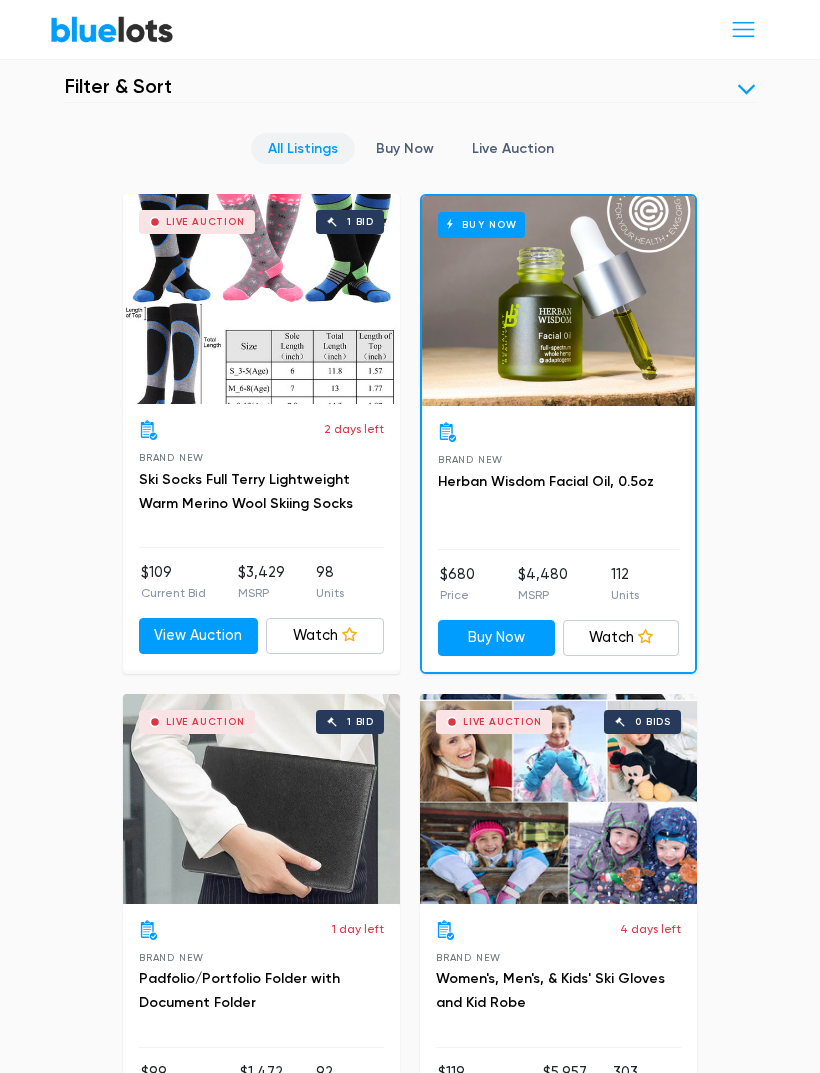 click at bounding box center [746, 89] 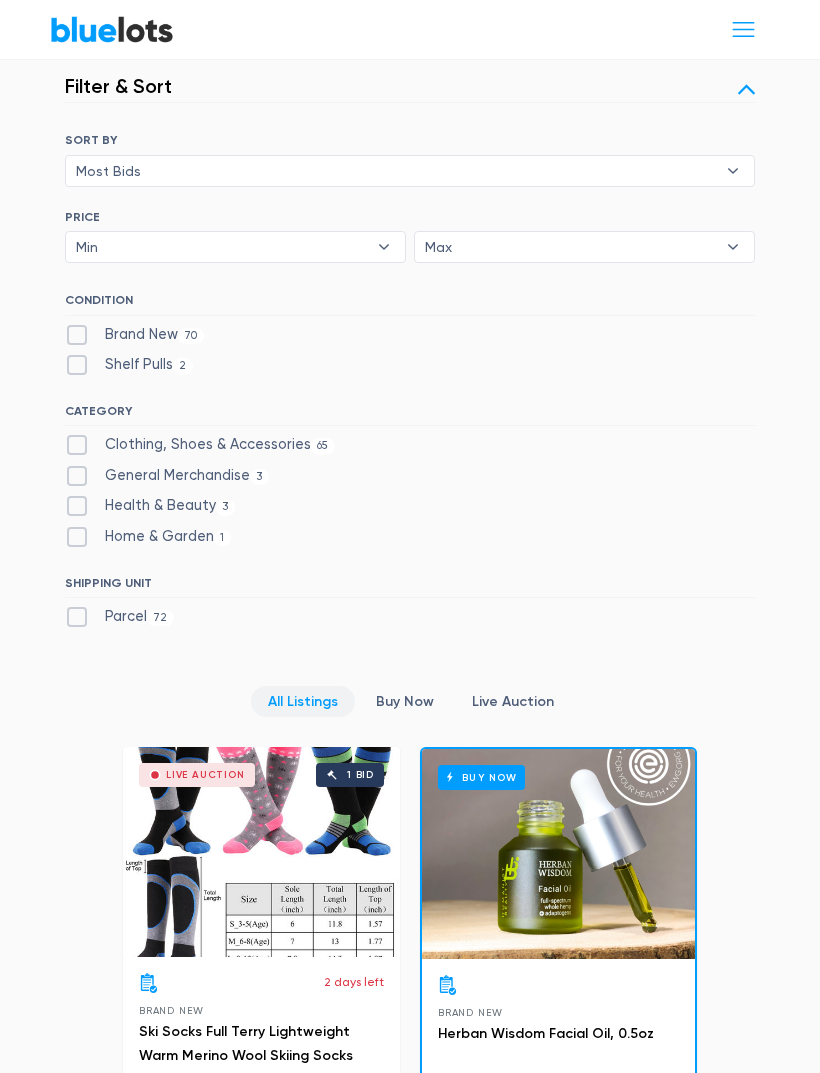 click at bounding box center (746, 89) 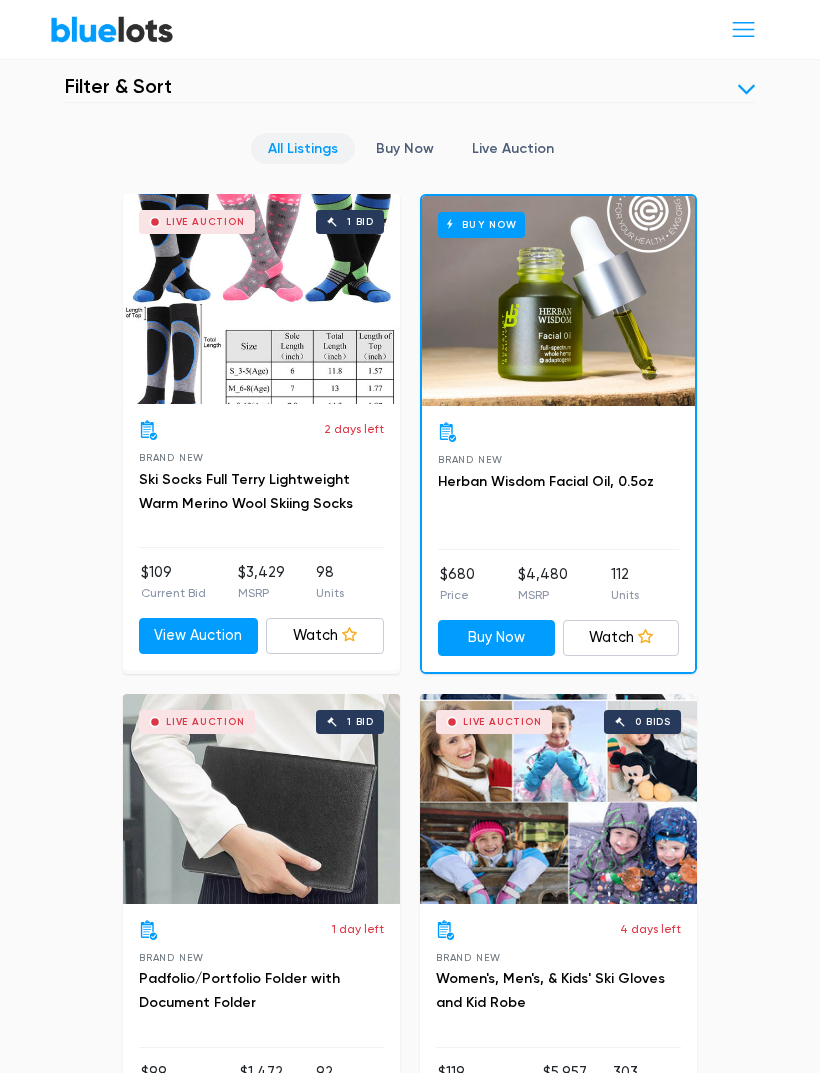click 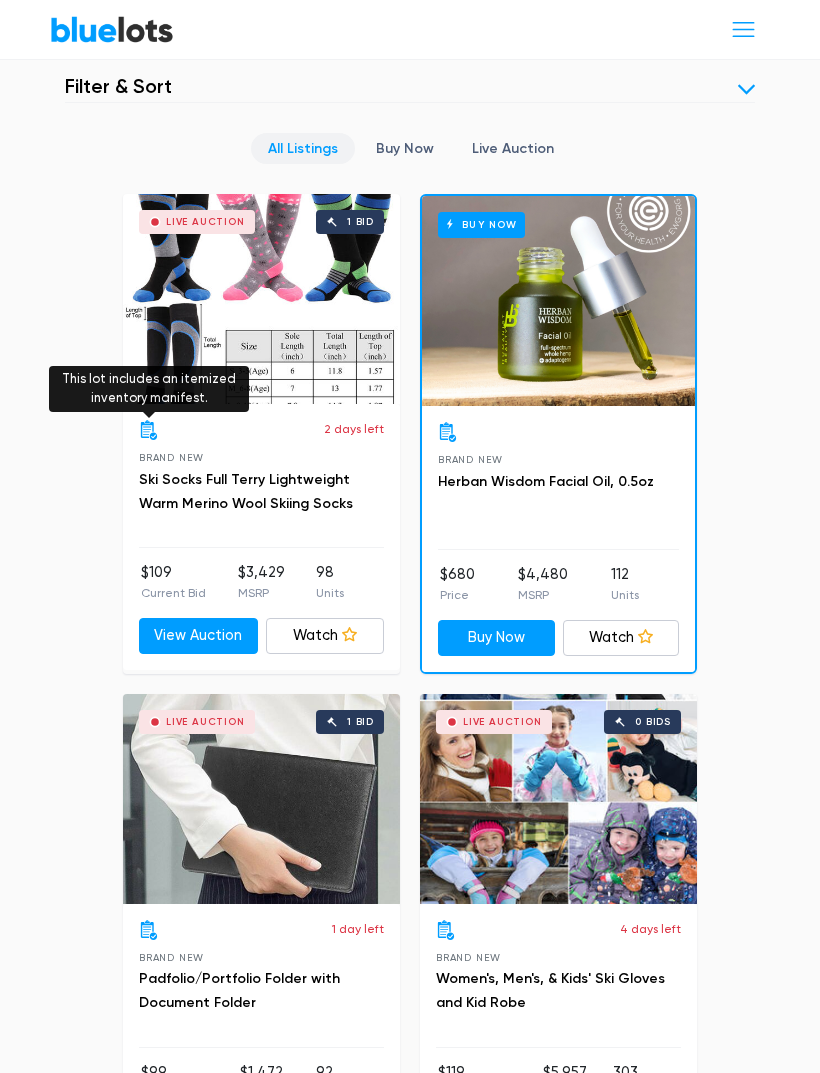 click 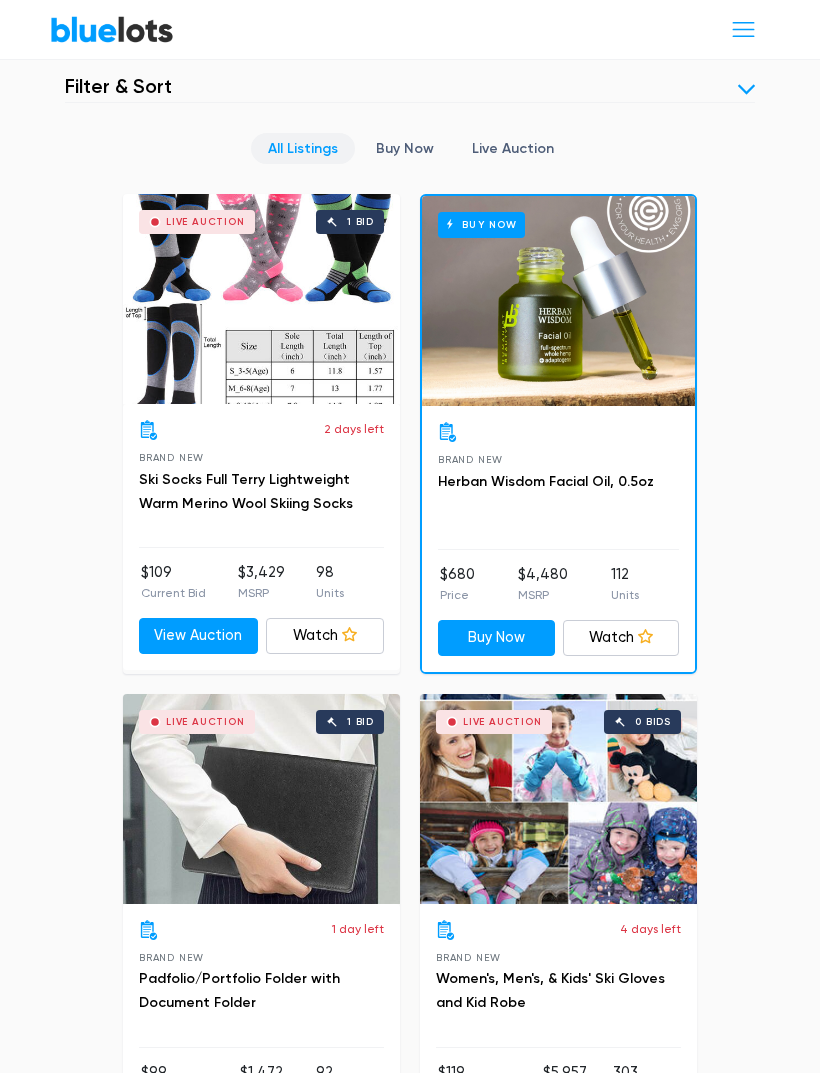 click on "Live Auction
1 bid" at bounding box center (261, 299) 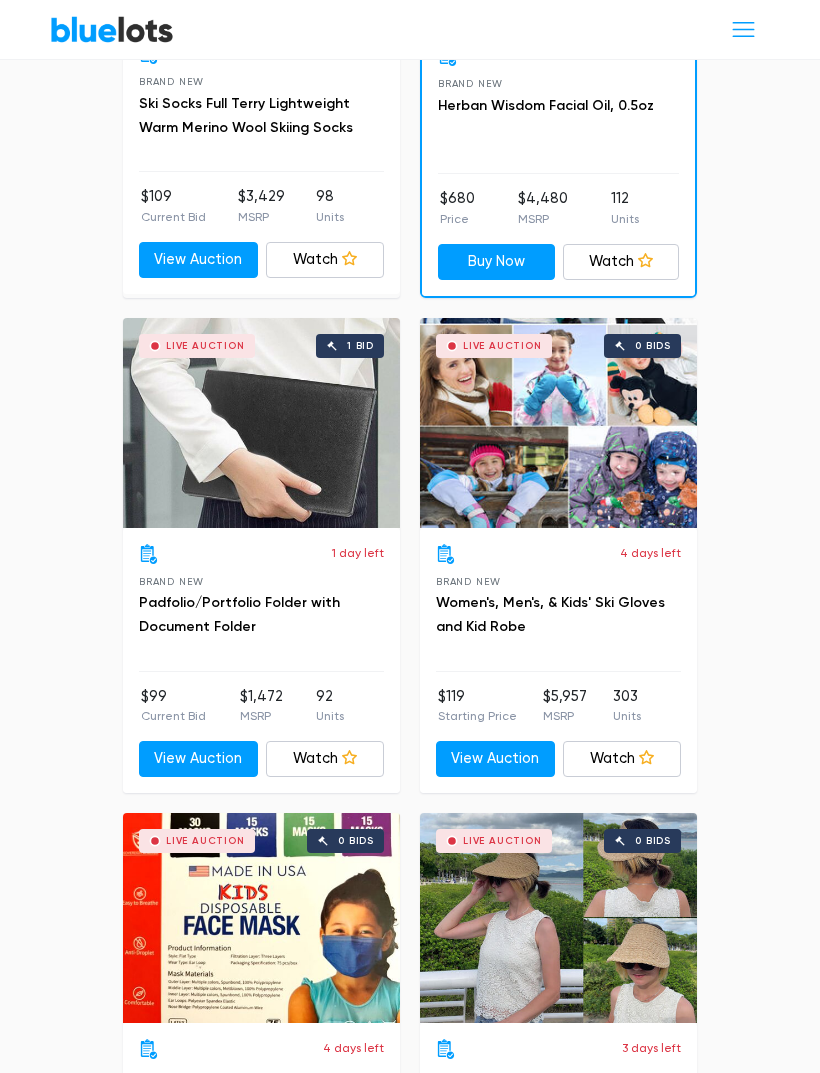 scroll, scrollTop: 1105, scrollLeft: 0, axis: vertical 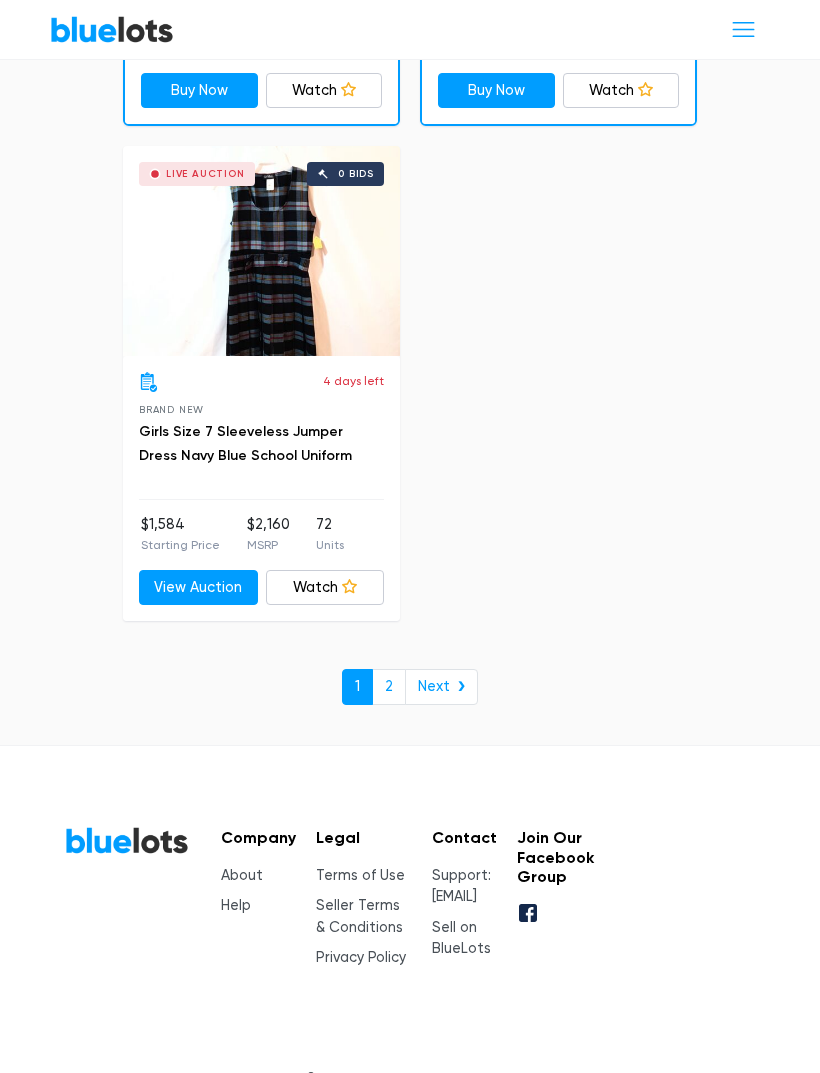 click on "2" at bounding box center [389, 687] 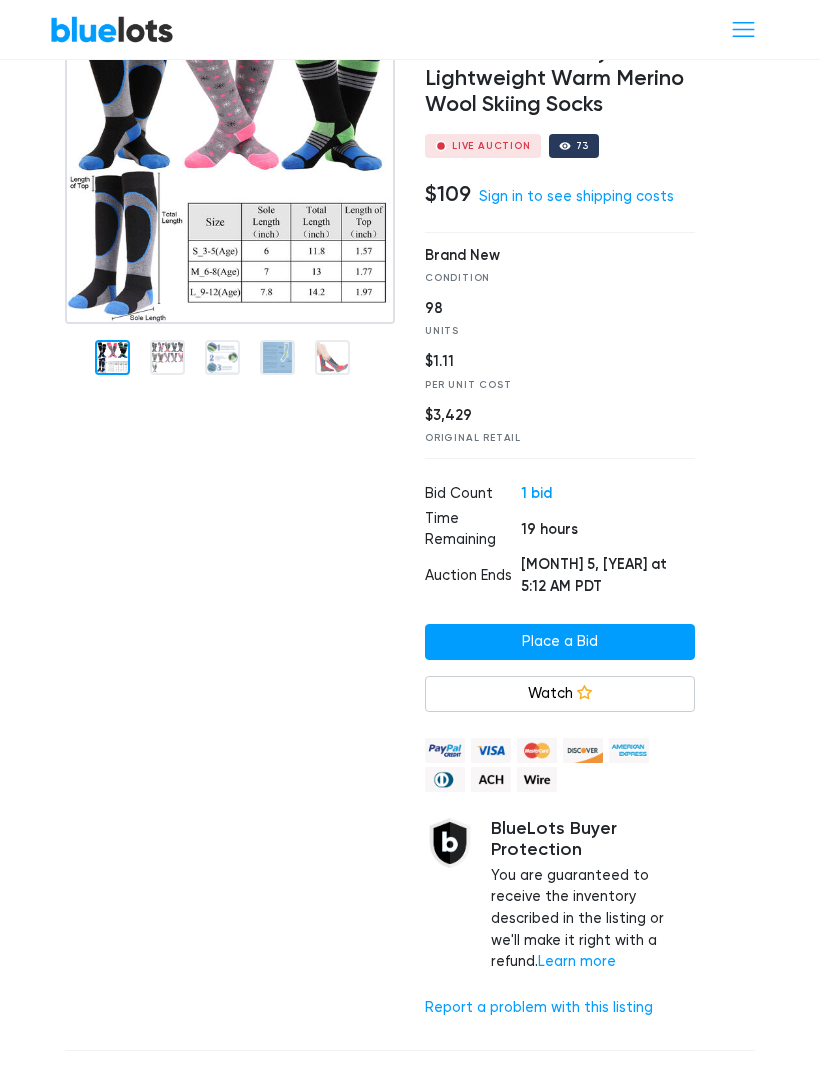 scroll, scrollTop: 153, scrollLeft: 0, axis: vertical 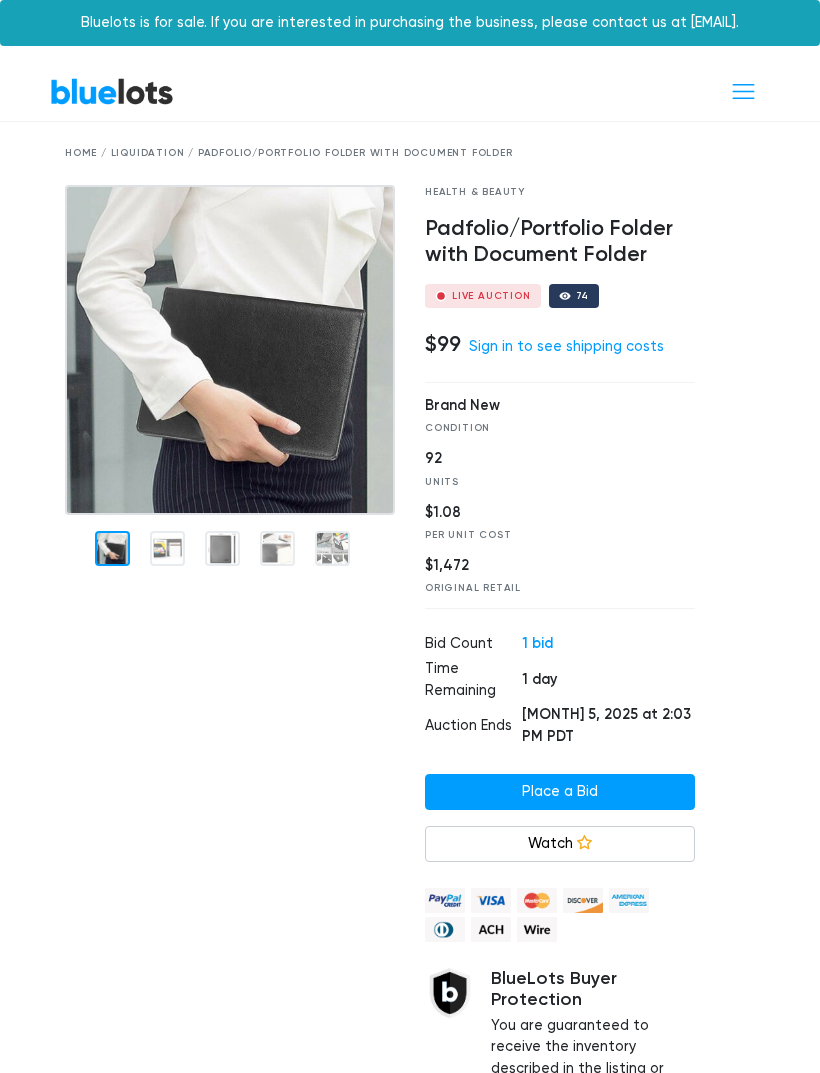 click at bounding box center [167, 548] 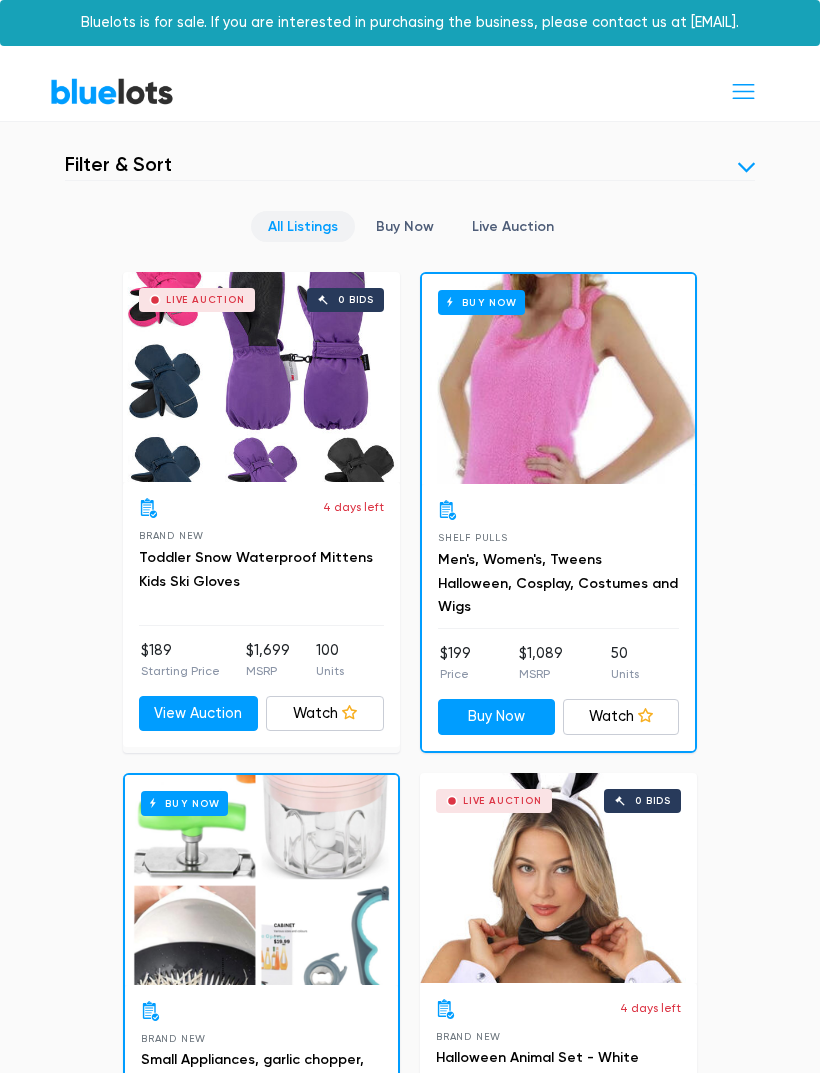 scroll, scrollTop: 1, scrollLeft: 0, axis: vertical 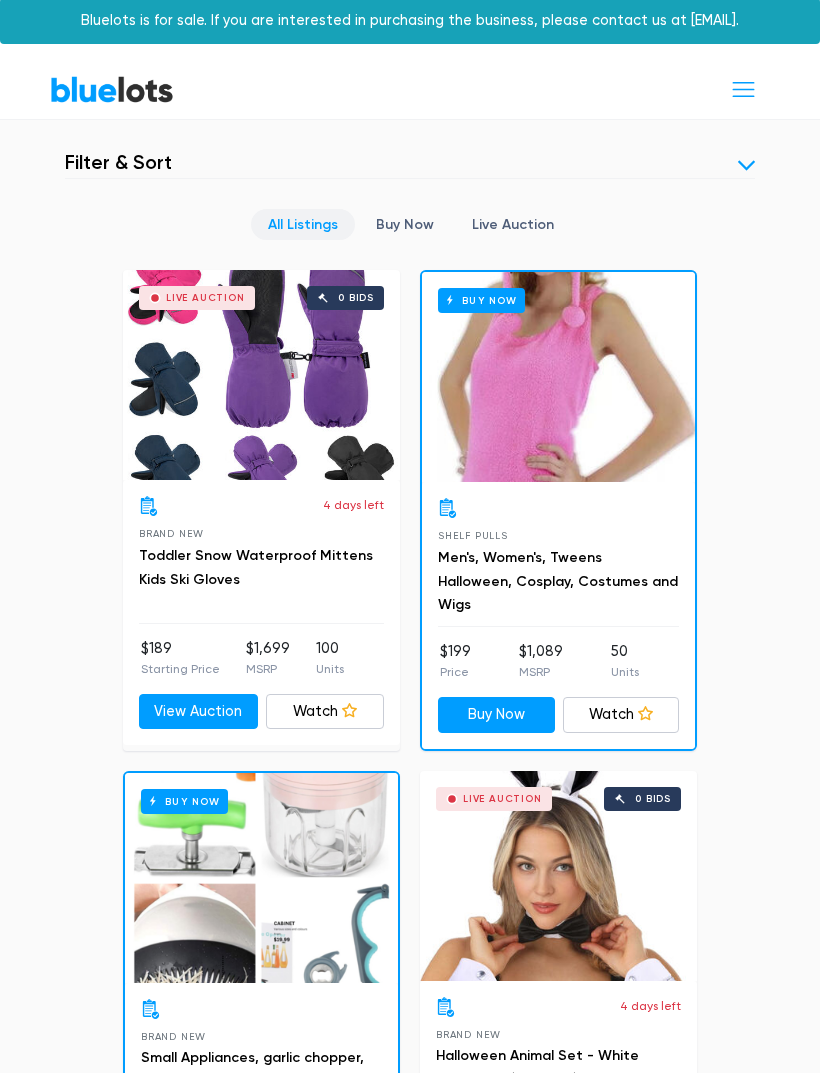 click on "Buy Now" at bounding box center (558, 378) 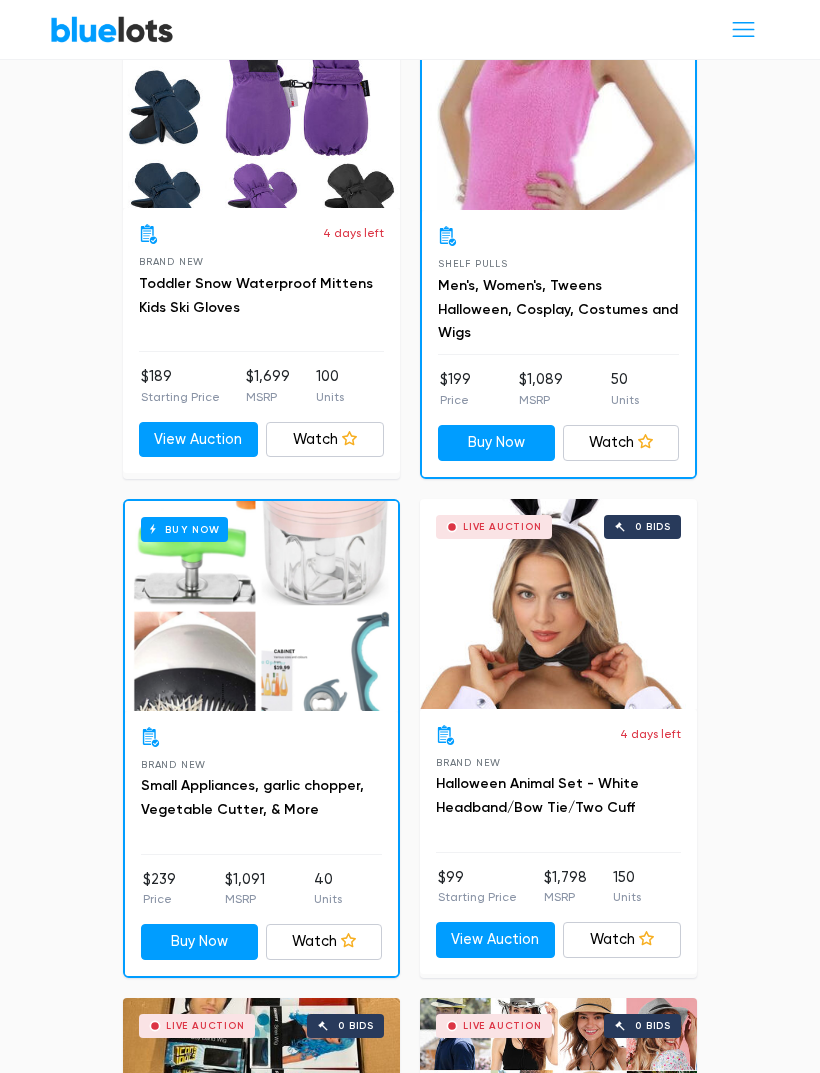 scroll, scrollTop: 297, scrollLeft: 0, axis: vertical 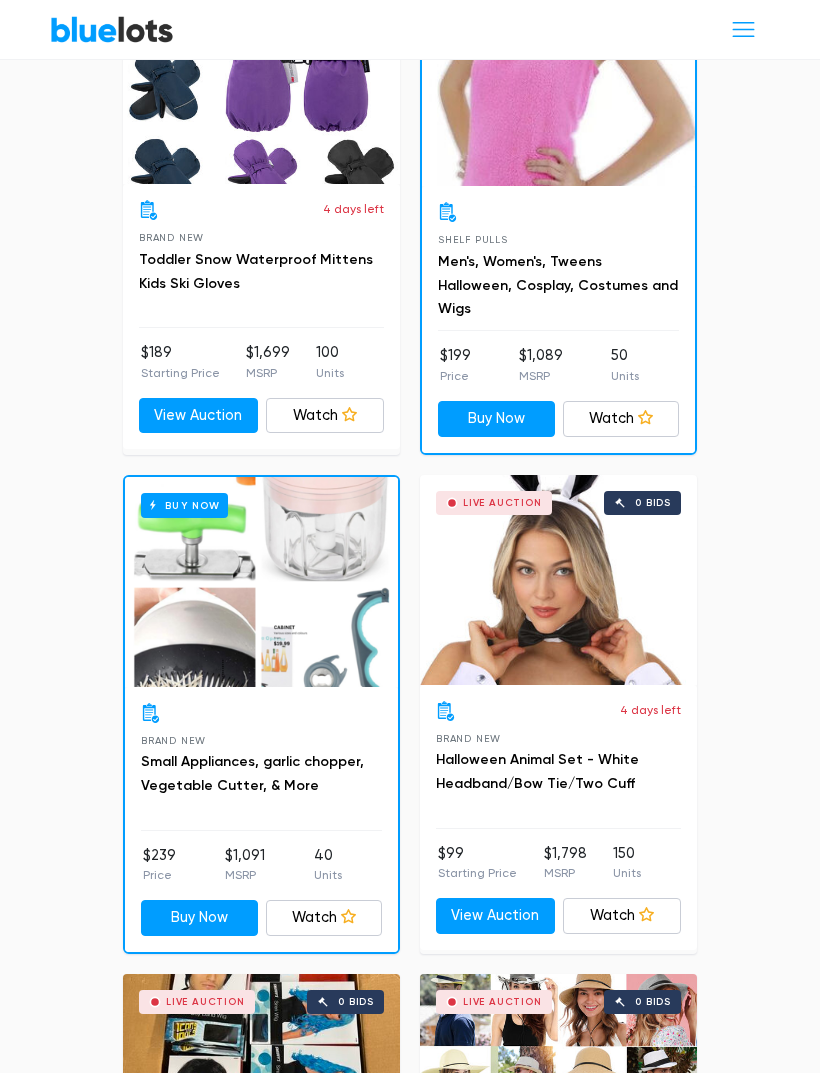 click on "Halloween  Animal Set - White Headband/Bow Tie/Two Cuff" at bounding box center (558, 773) 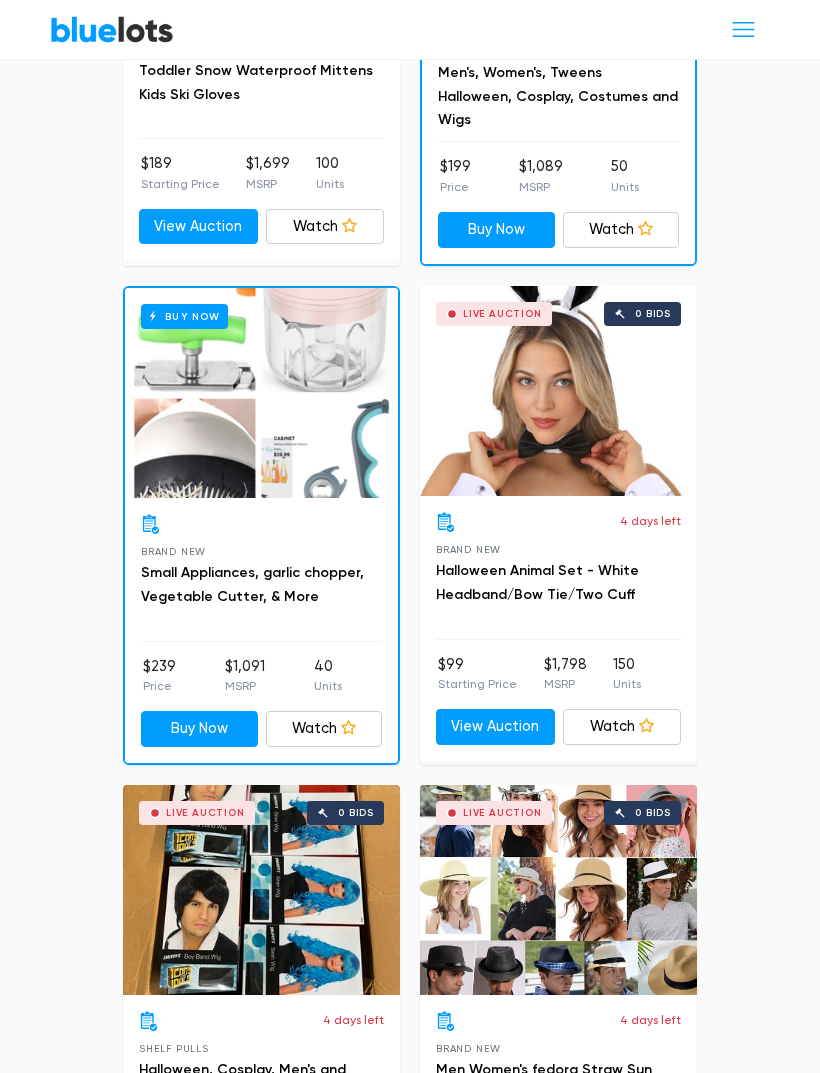 scroll, scrollTop: 419, scrollLeft: 0, axis: vertical 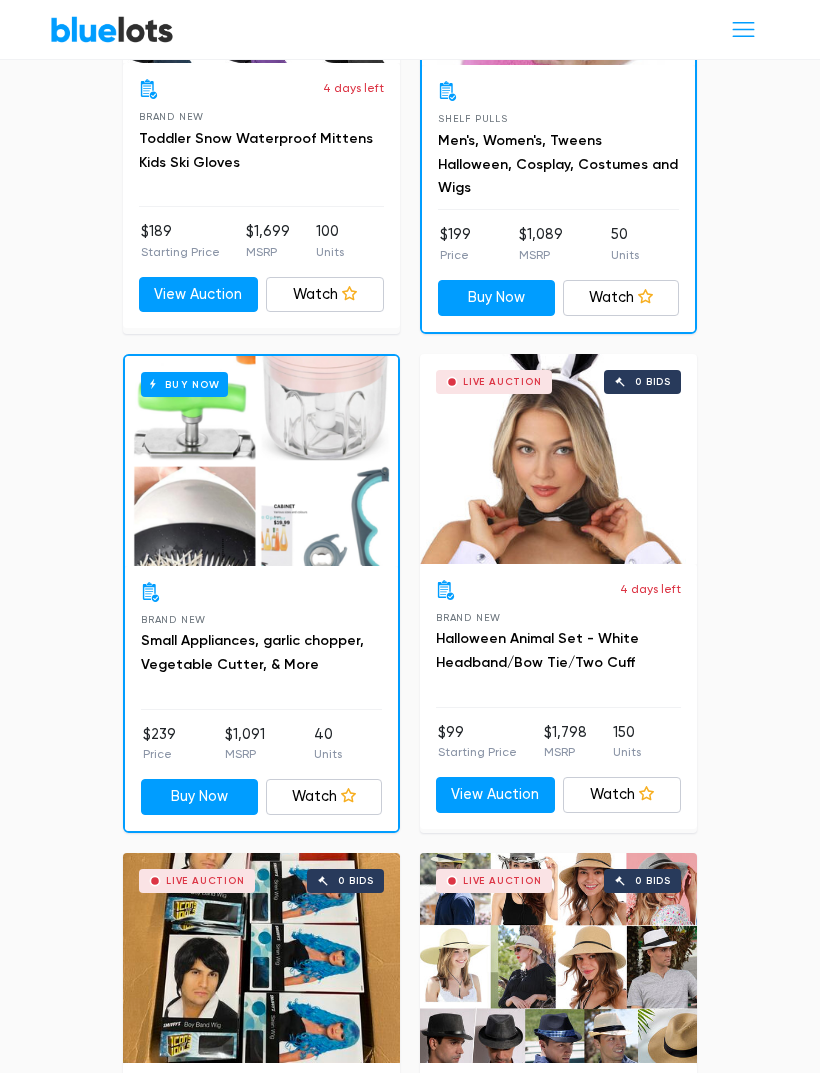 click on "Live Auction
0 bids" at bounding box center [558, 459] 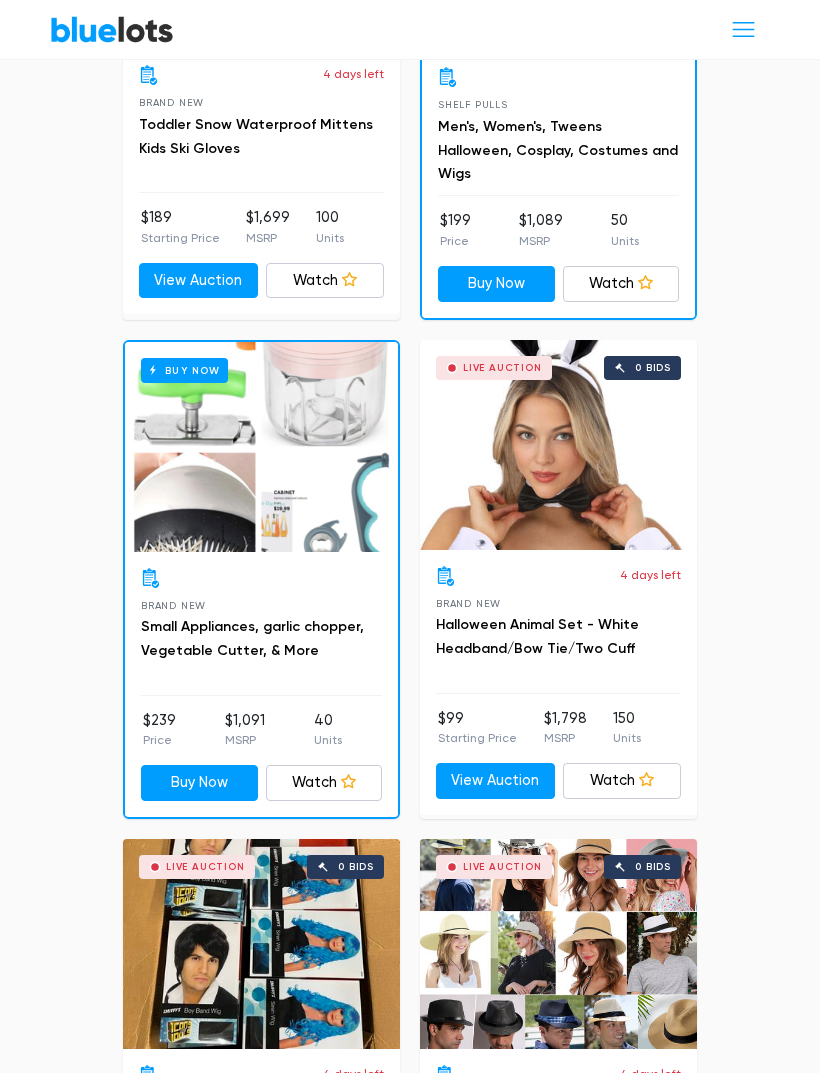 scroll, scrollTop: 432, scrollLeft: 0, axis: vertical 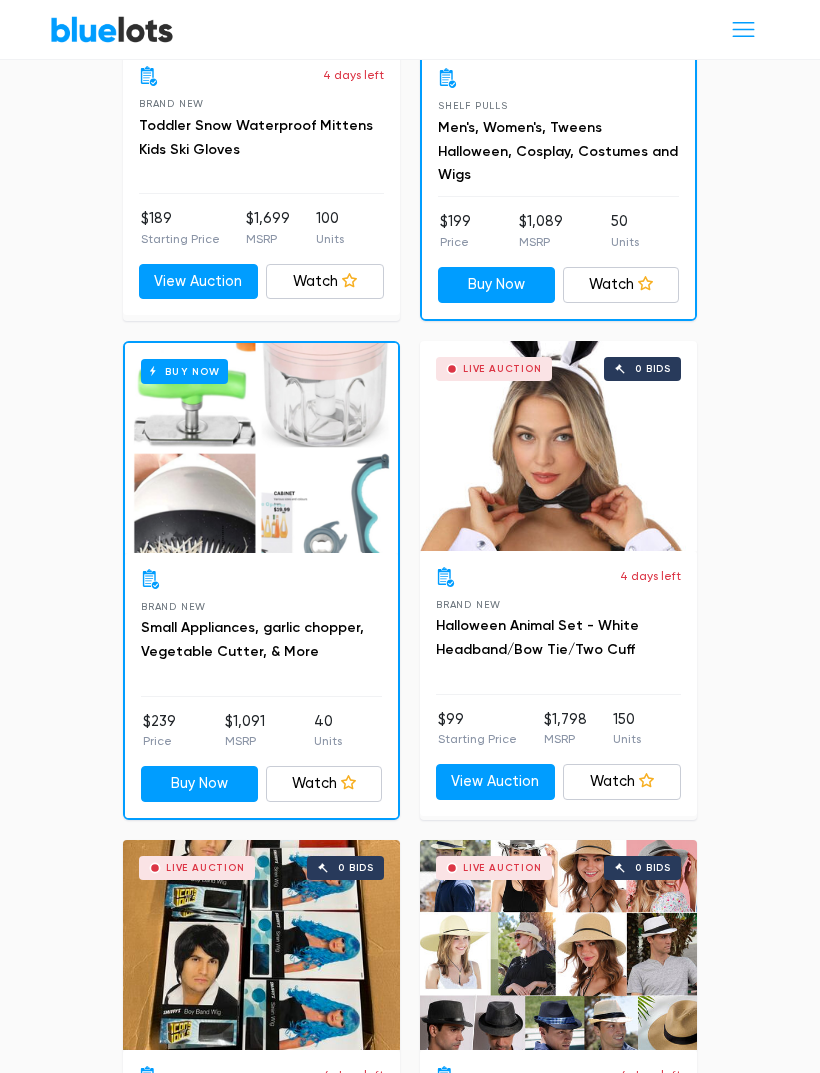 click on "Buy Now" at bounding box center [261, 448] 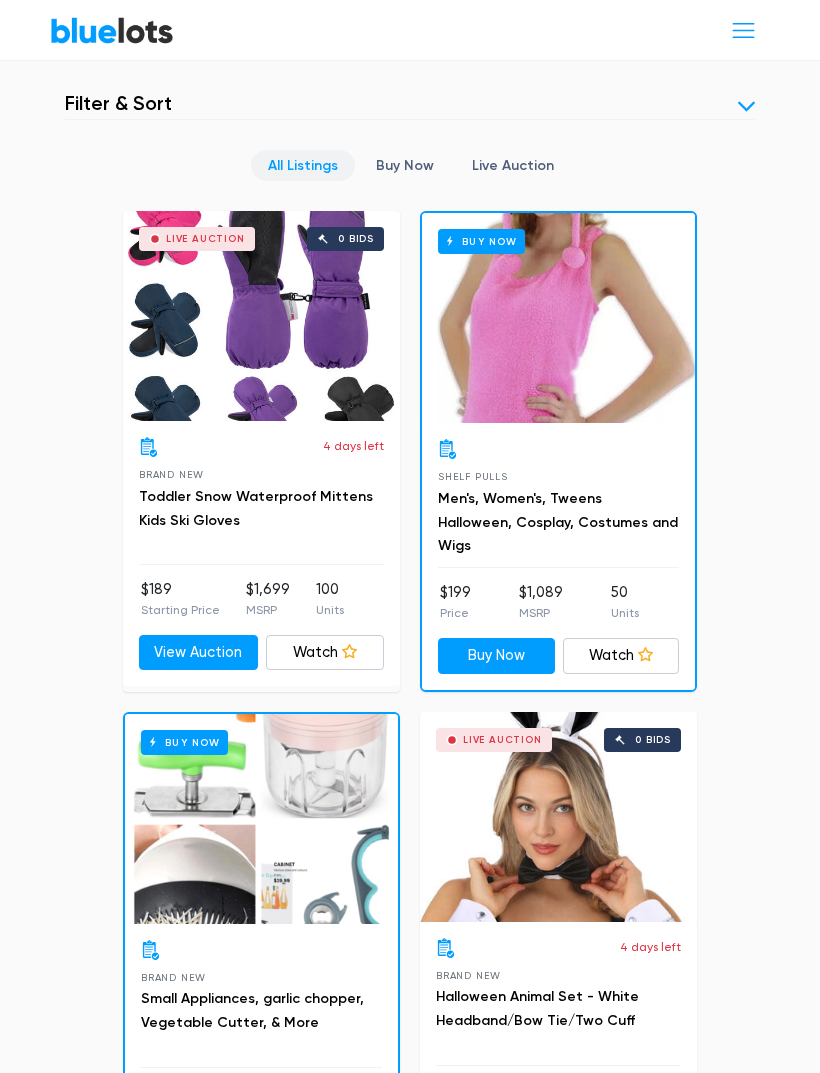 scroll, scrollTop: 0, scrollLeft: 0, axis: both 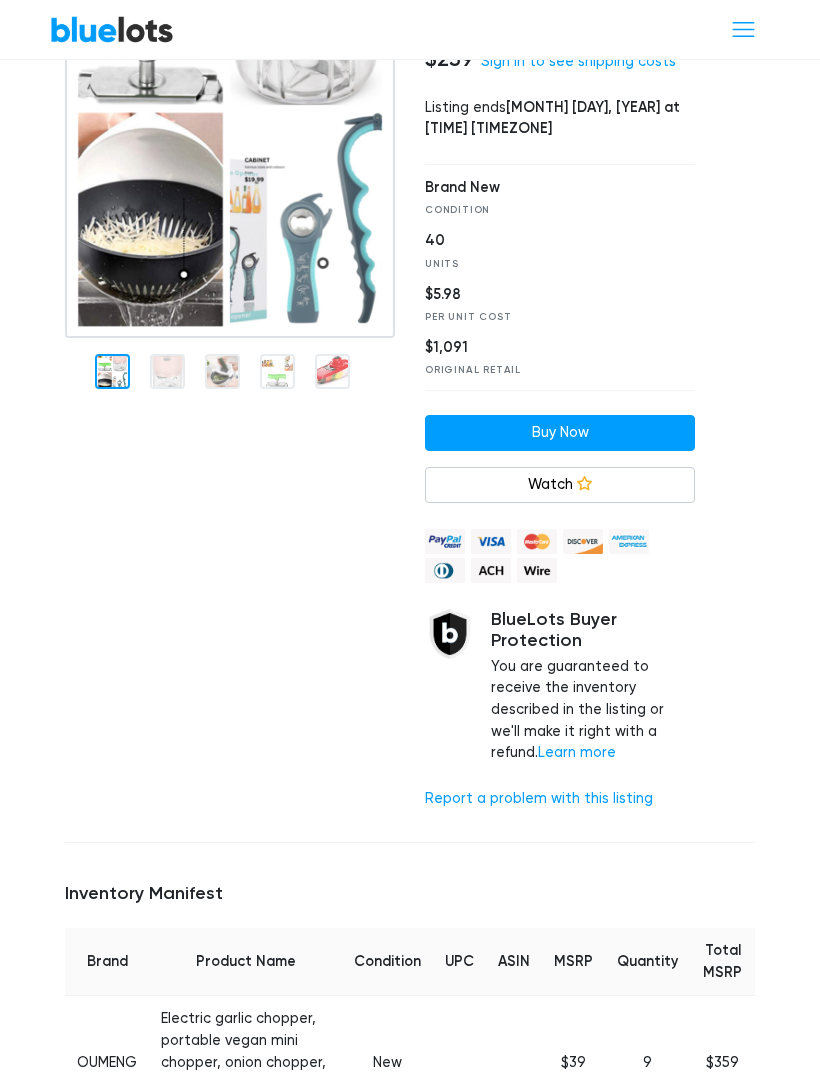 click at bounding box center [230, 369] 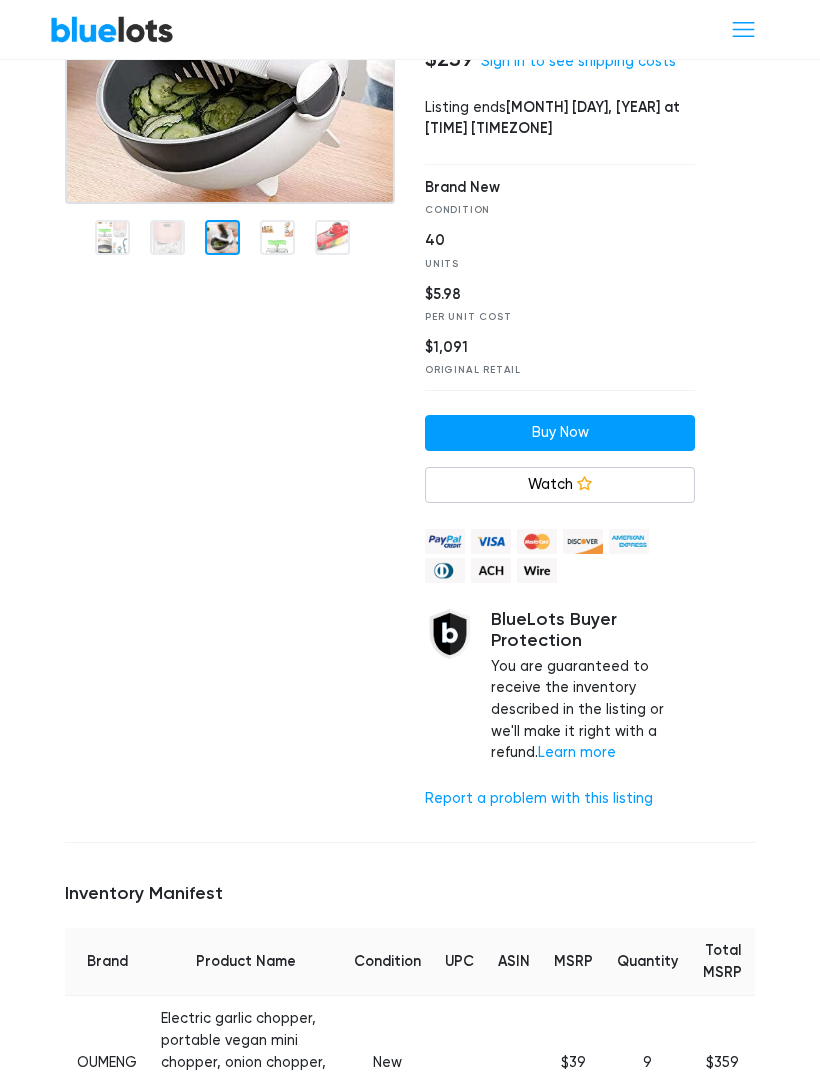 click at bounding box center [230, 350] 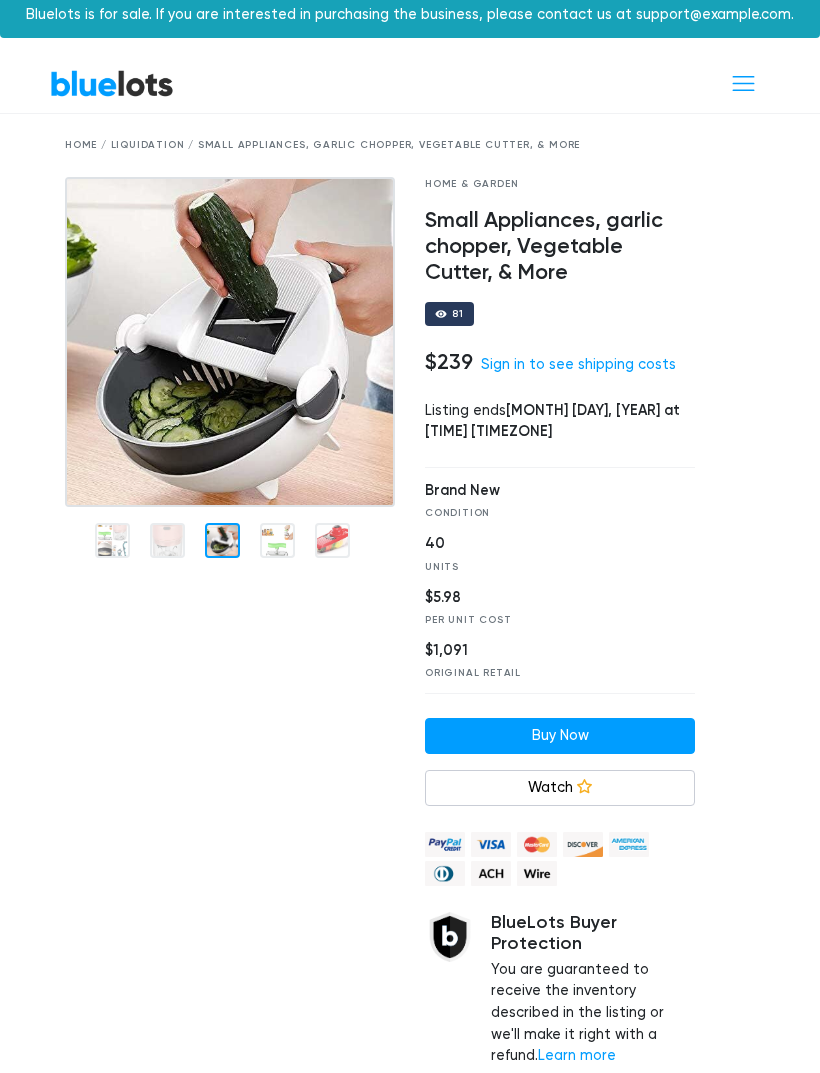 scroll, scrollTop: 0, scrollLeft: 0, axis: both 